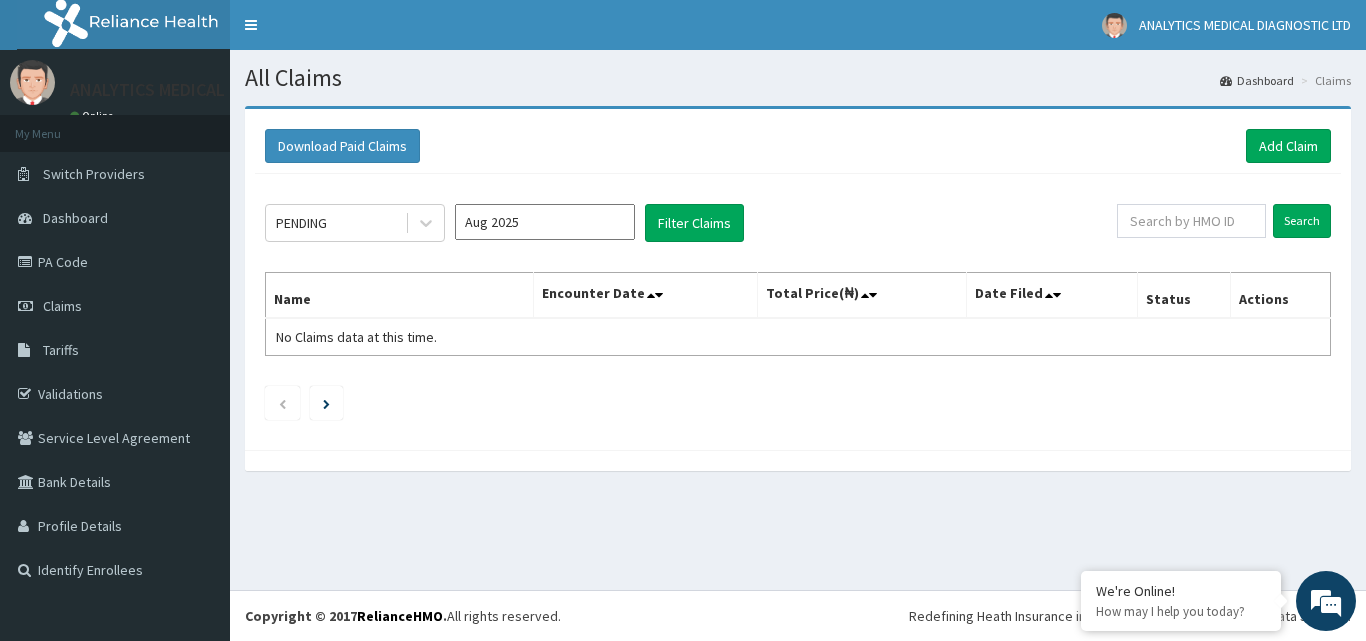 scroll, scrollTop: 0, scrollLeft: 0, axis: both 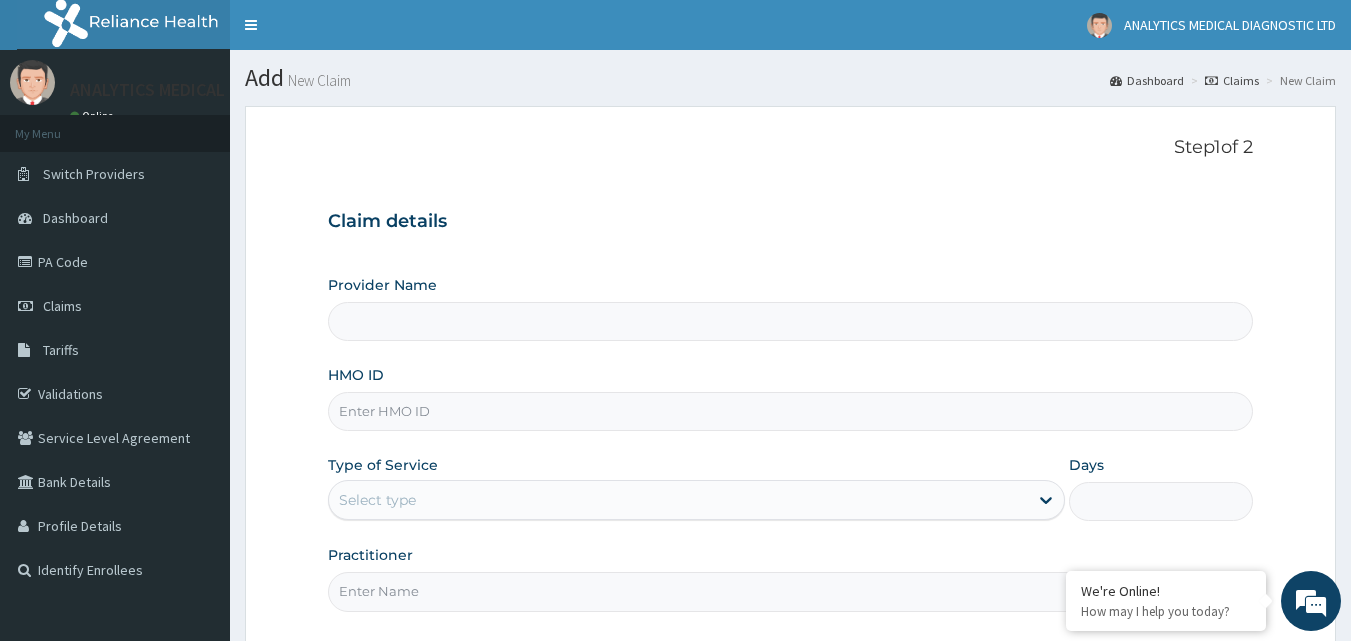 type on "Analytics Medical Diagnostic Limited" 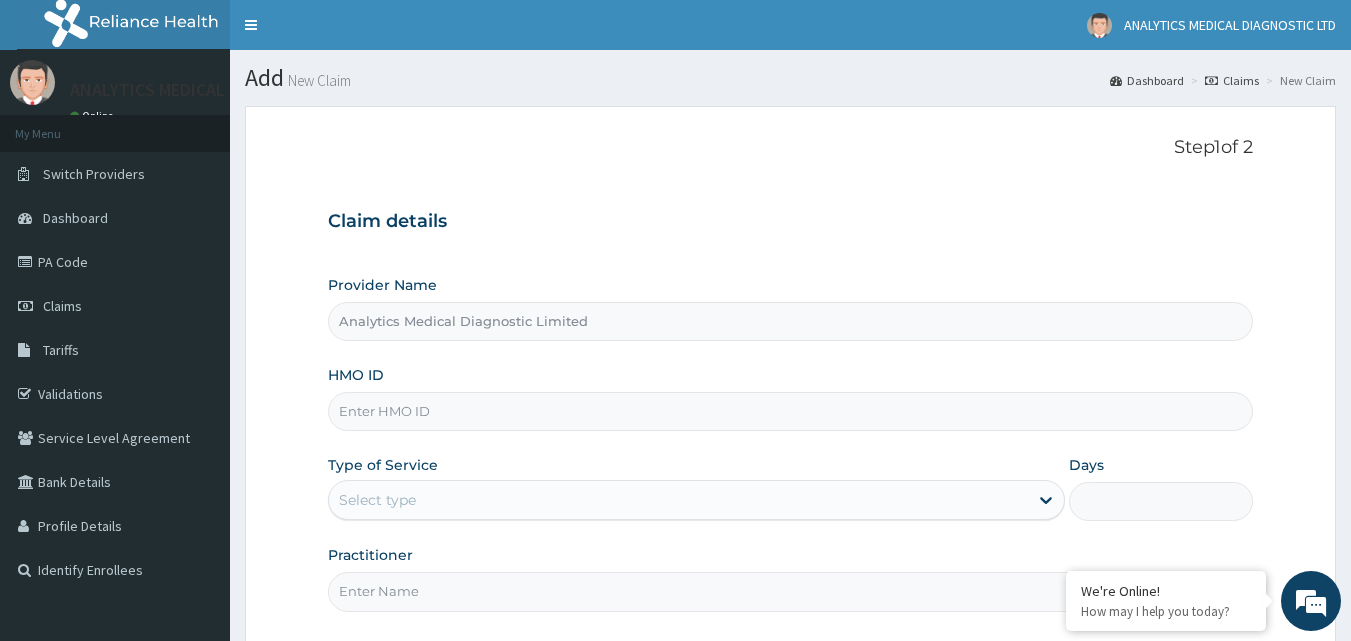 scroll, scrollTop: 0, scrollLeft: 0, axis: both 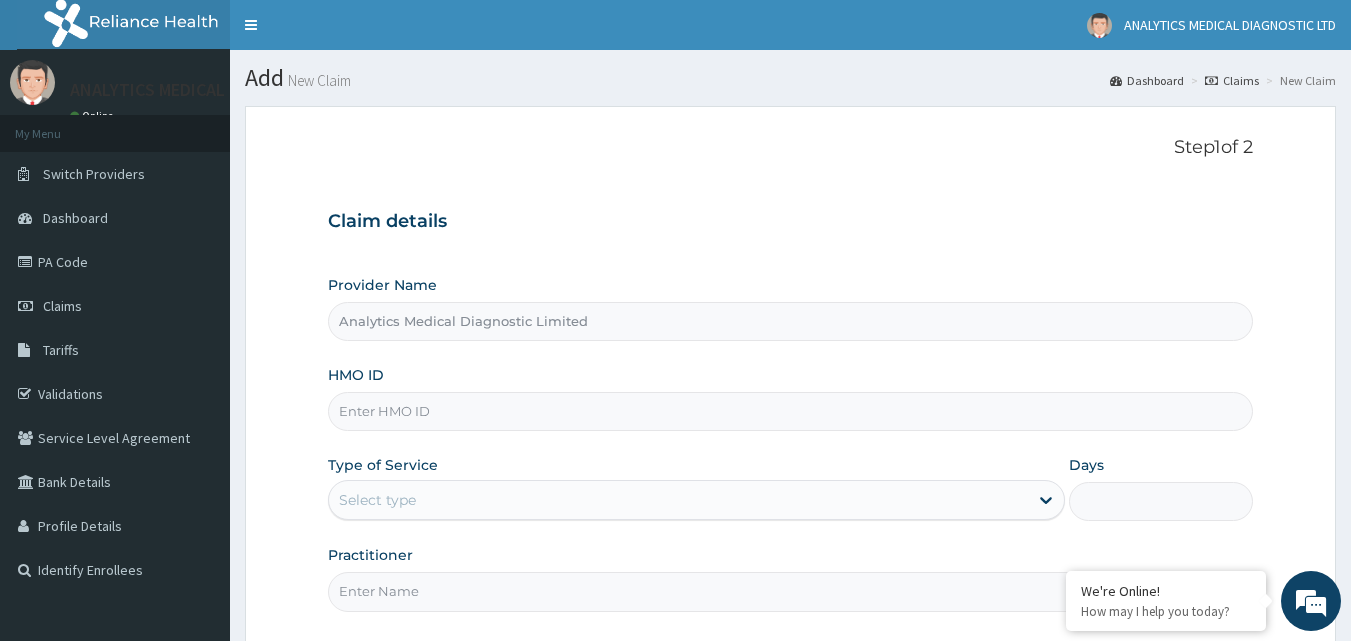 paste on "RSM/10006/A" 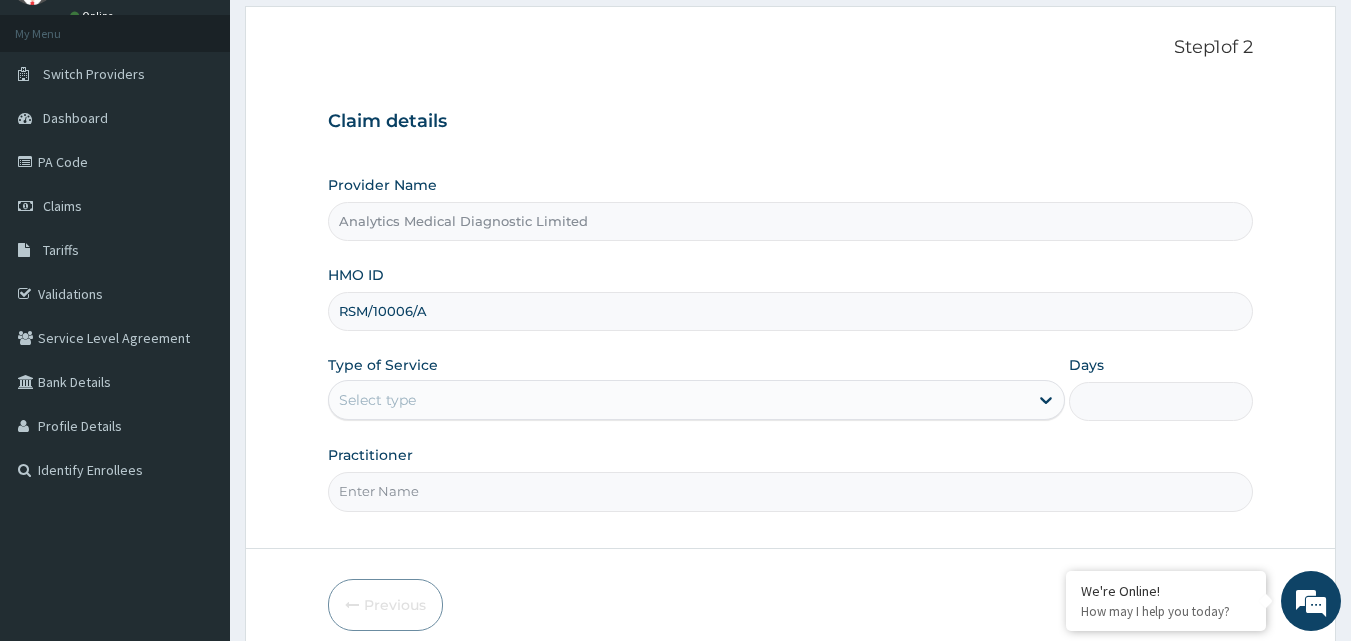 scroll, scrollTop: 187, scrollLeft: 0, axis: vertical 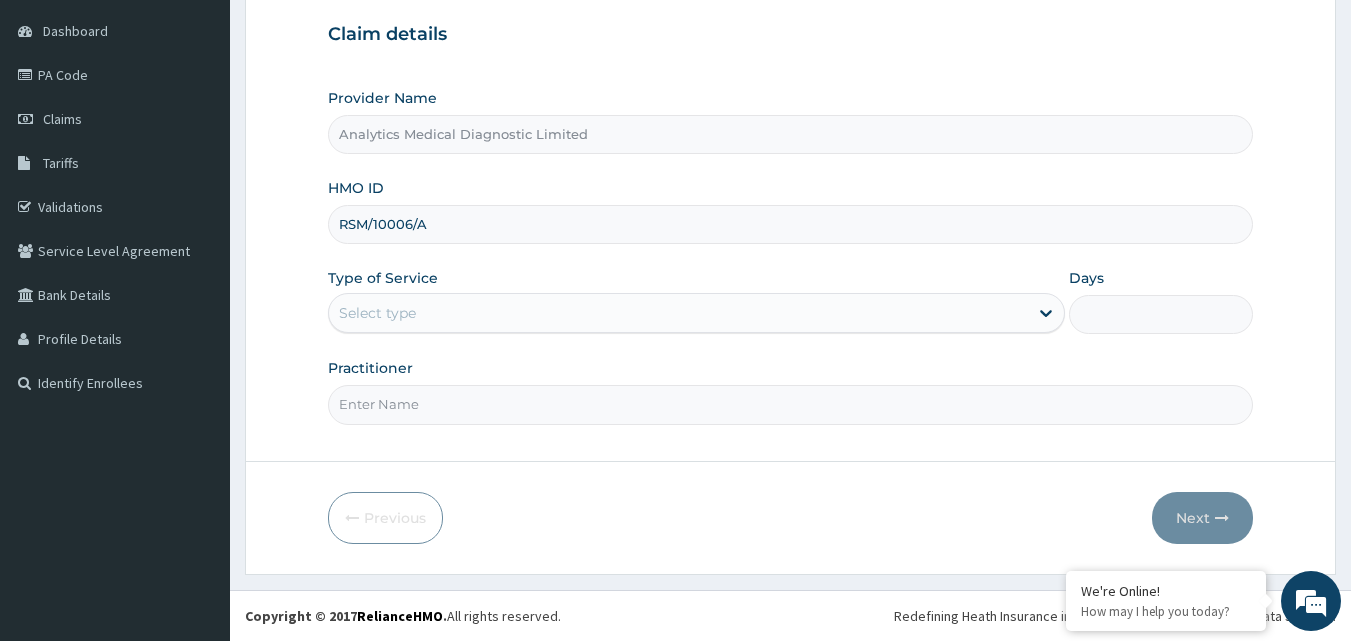 type on "RSM/10006/A" 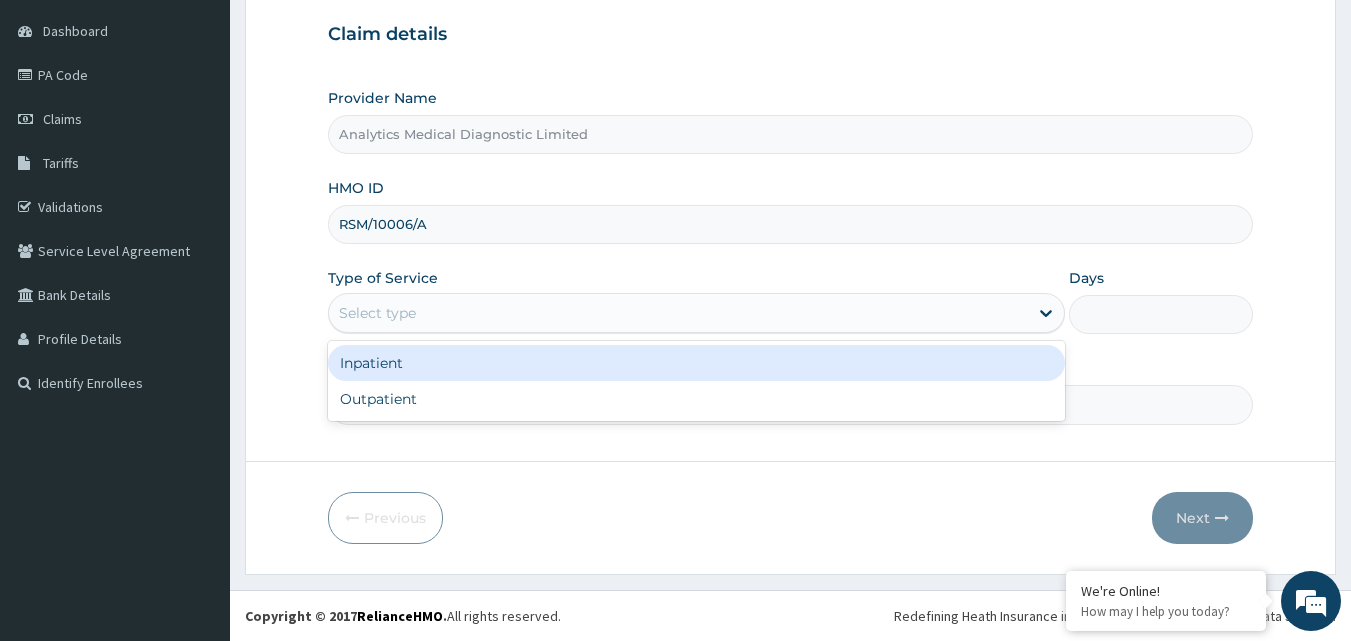 click on "Select type" at bounding box center (678, 313) 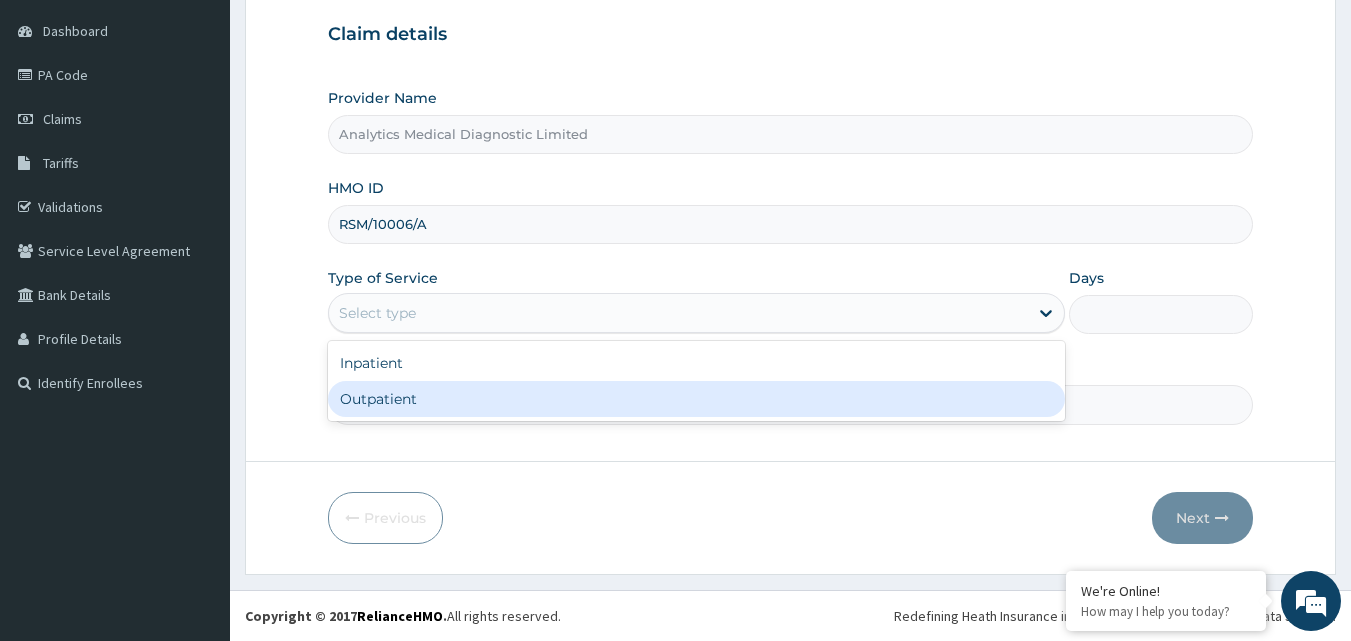 click on "Outpatient" at bounding box center (696, 399) 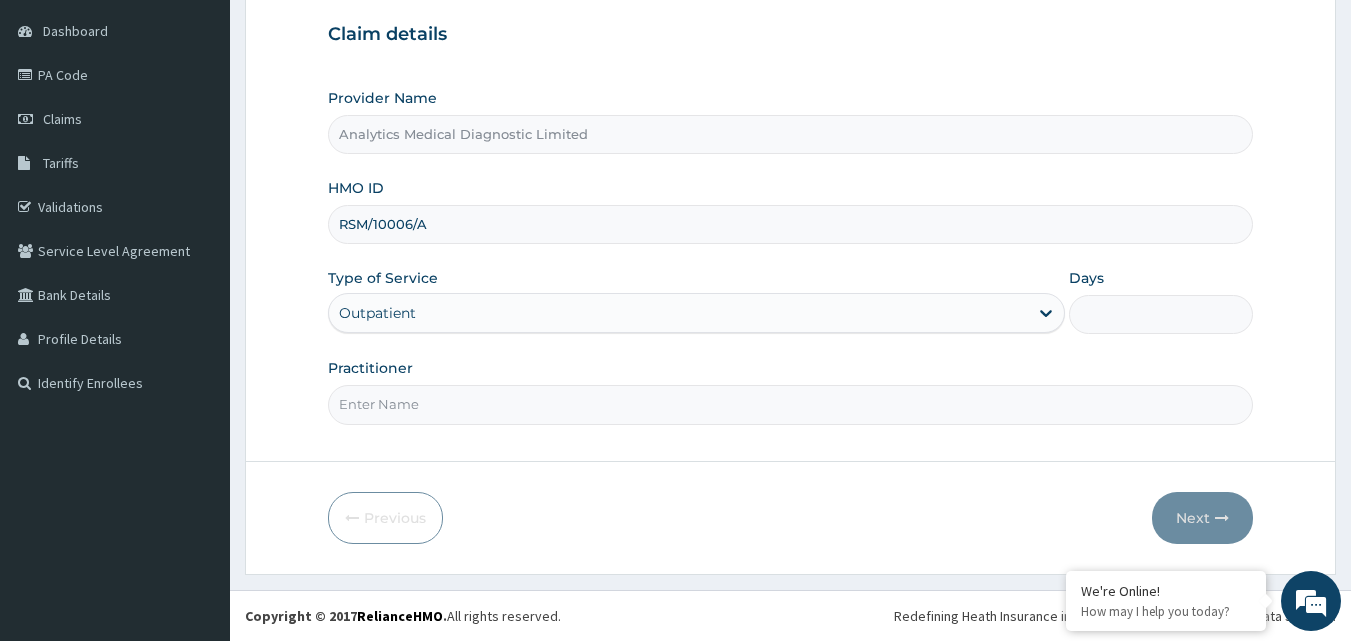 type on "1" 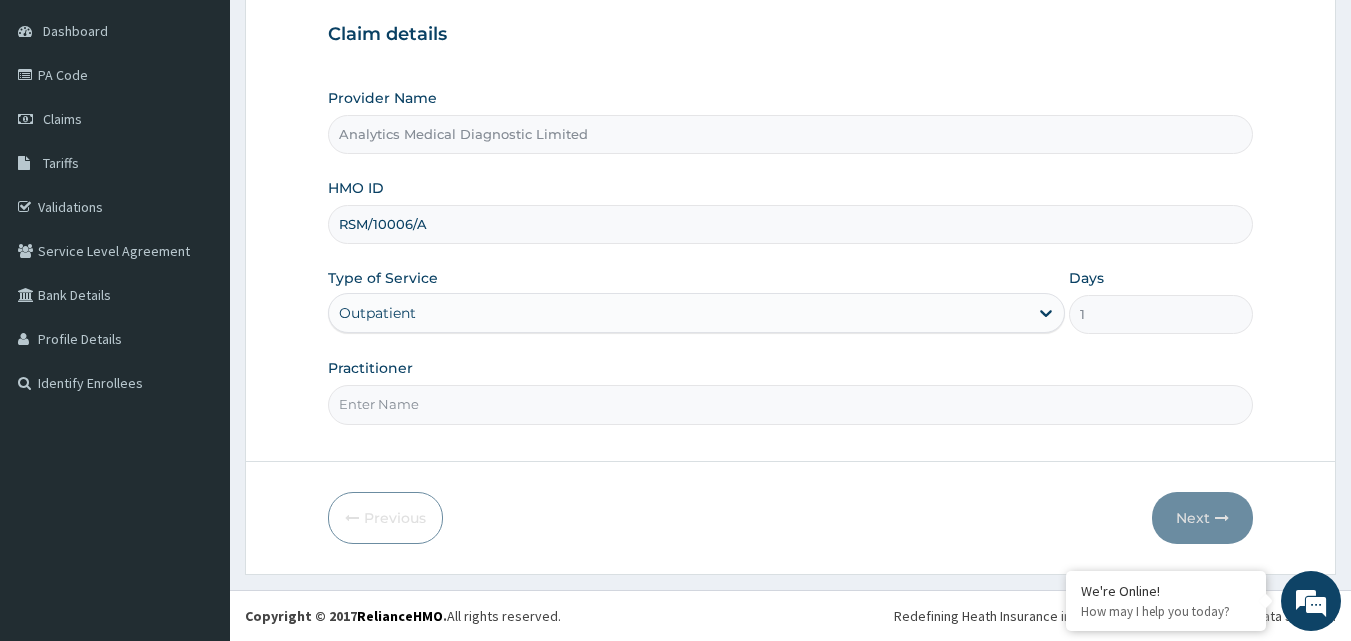 click on "Practitioner" at bounding box center (791, 404) 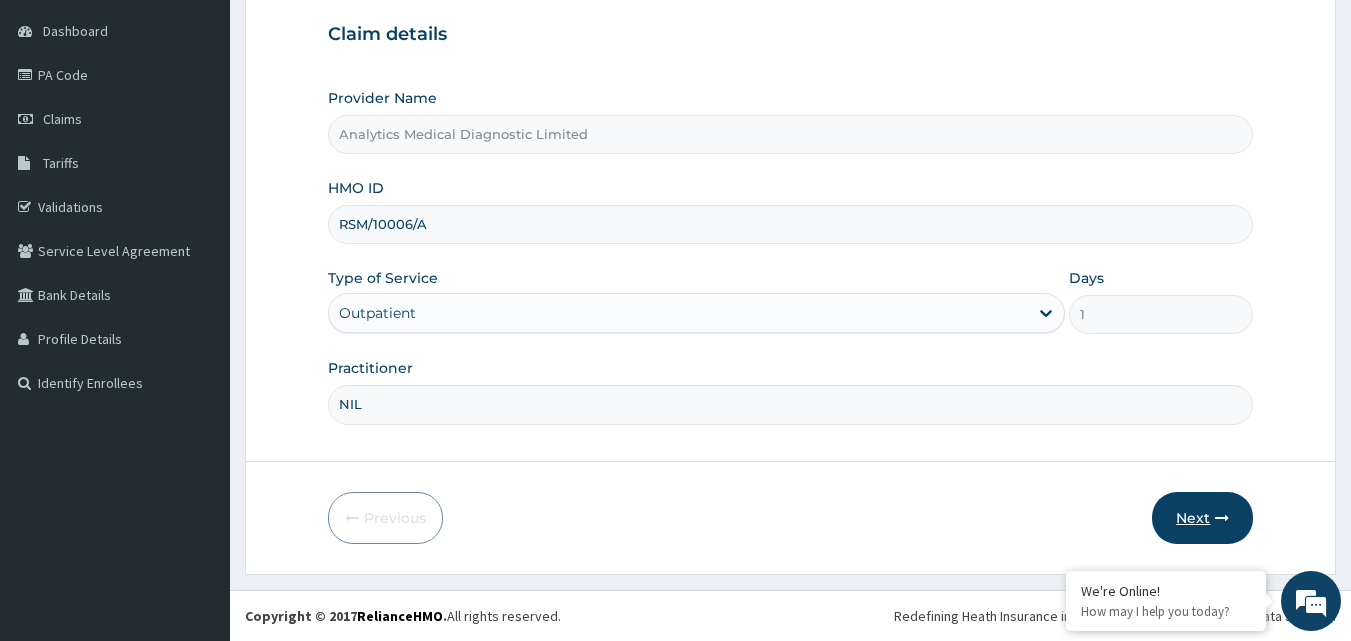 type on "NIL" 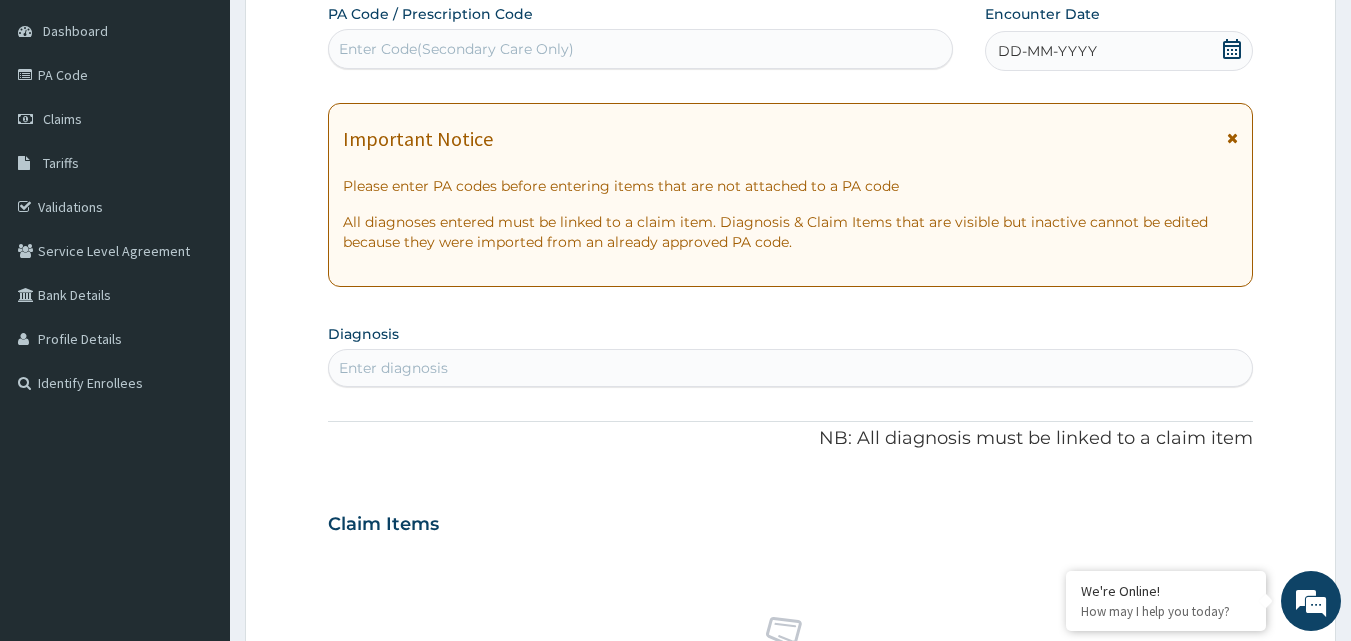 click on "Enter Code(Secondary Care Only)" at bounding box center (456, 49) 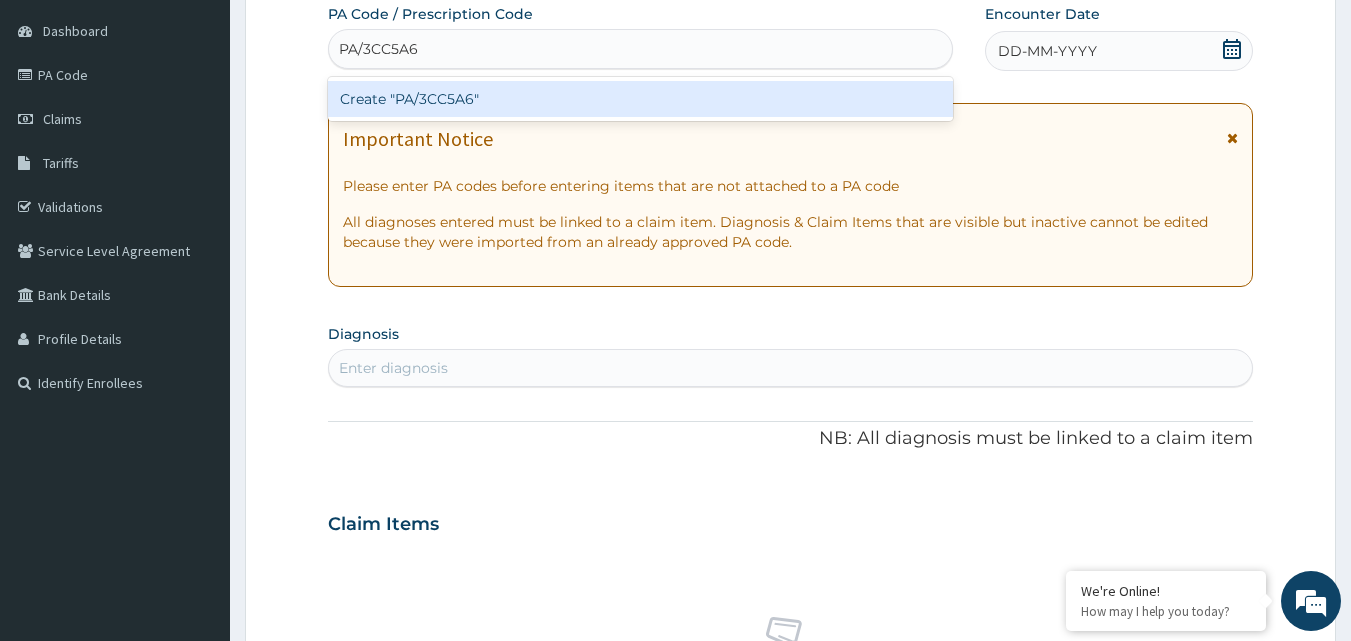 click on "Create "PA/3CC5A6"" at bounding box center [641, 99] 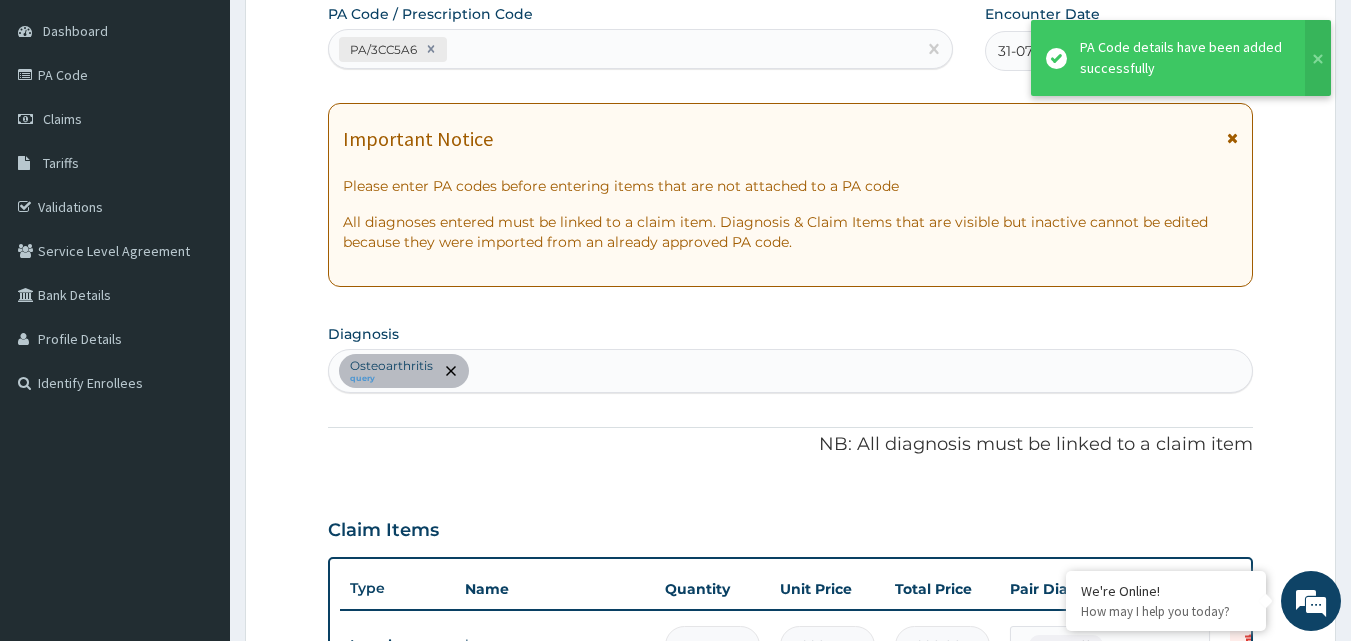 scroll, scrollTop: 211, scrollLeft: 0, axis: vertical 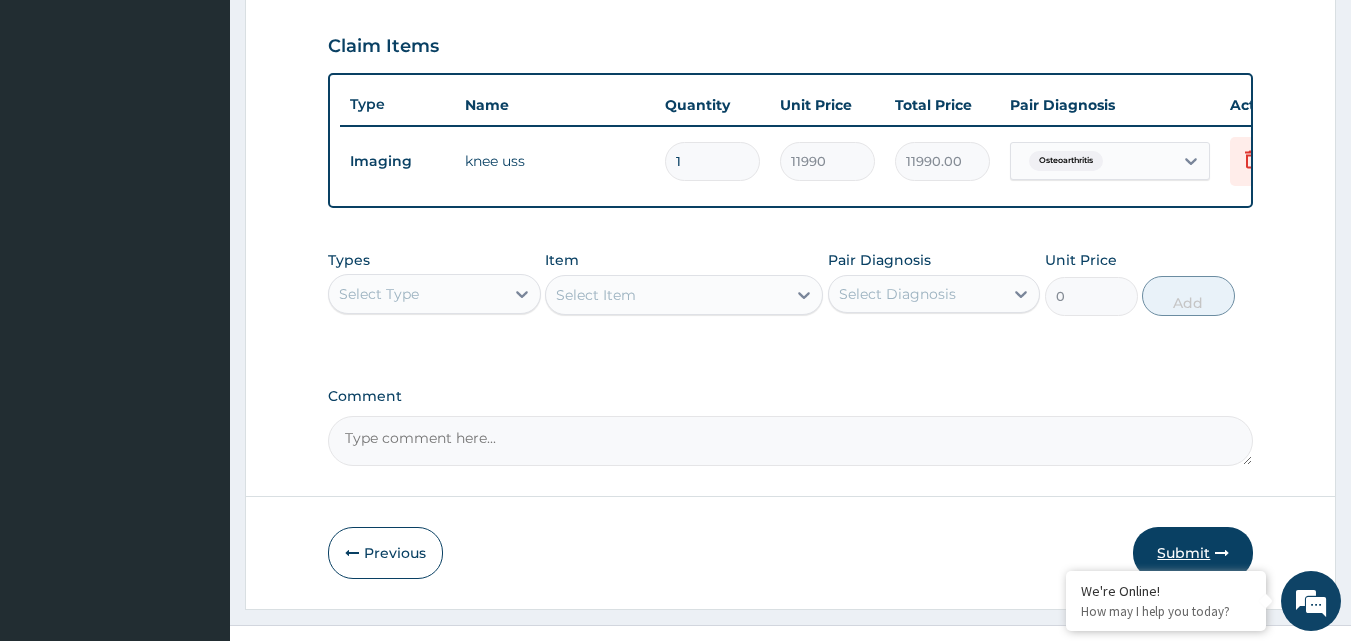 click on "Submit" at bounding box center [1193, 553] 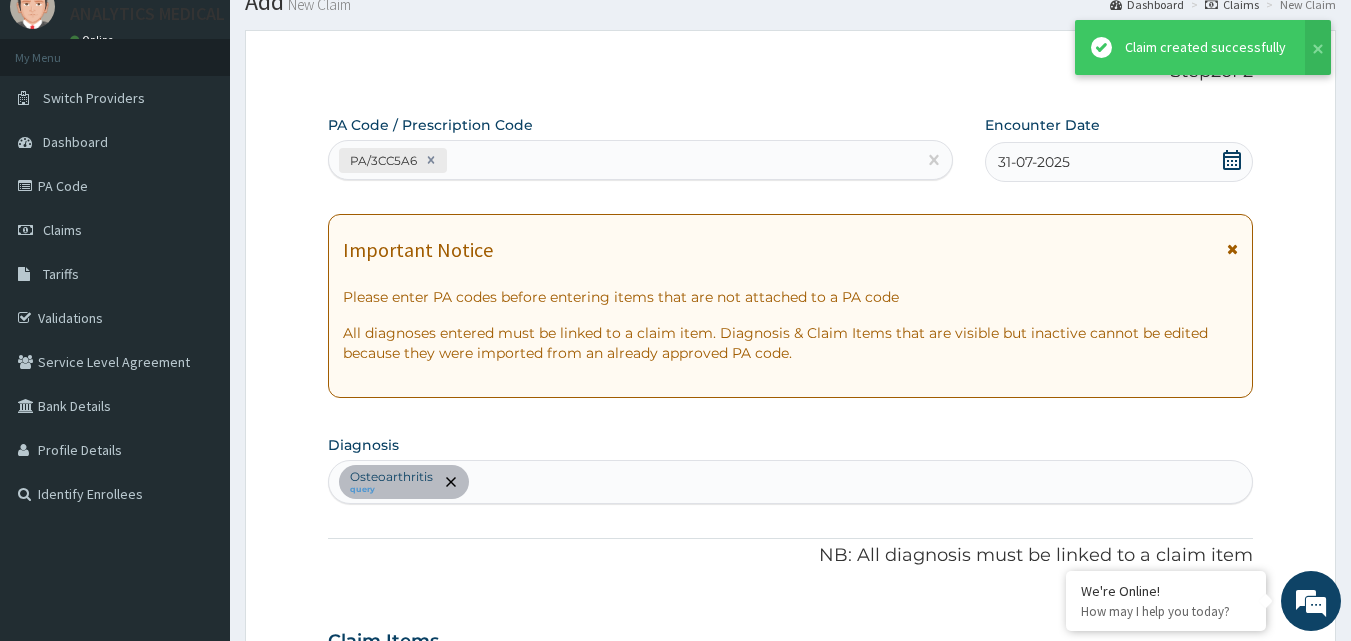 scroll, scrollTop: 671, scrollLeft: 0, axis: vertical 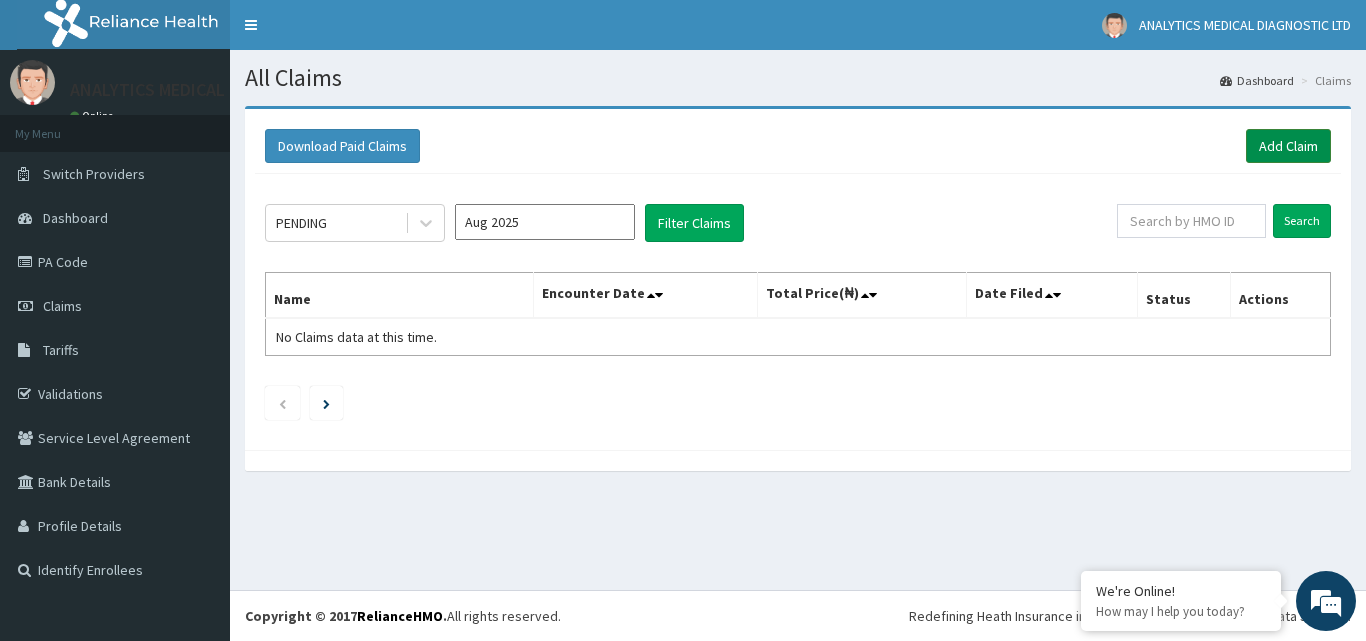 click on "Add Claim" at bounding box center (1288, 146) 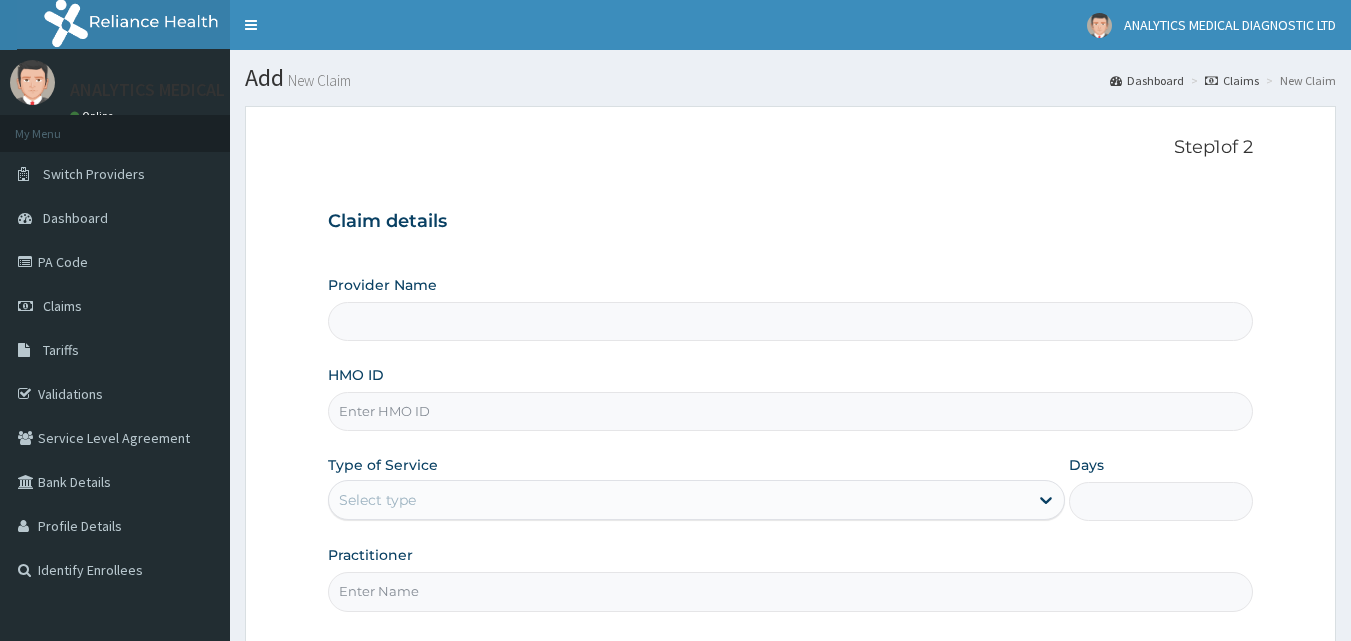 scroll, scrollTop: 0, scrollLeft: 0, axis: both 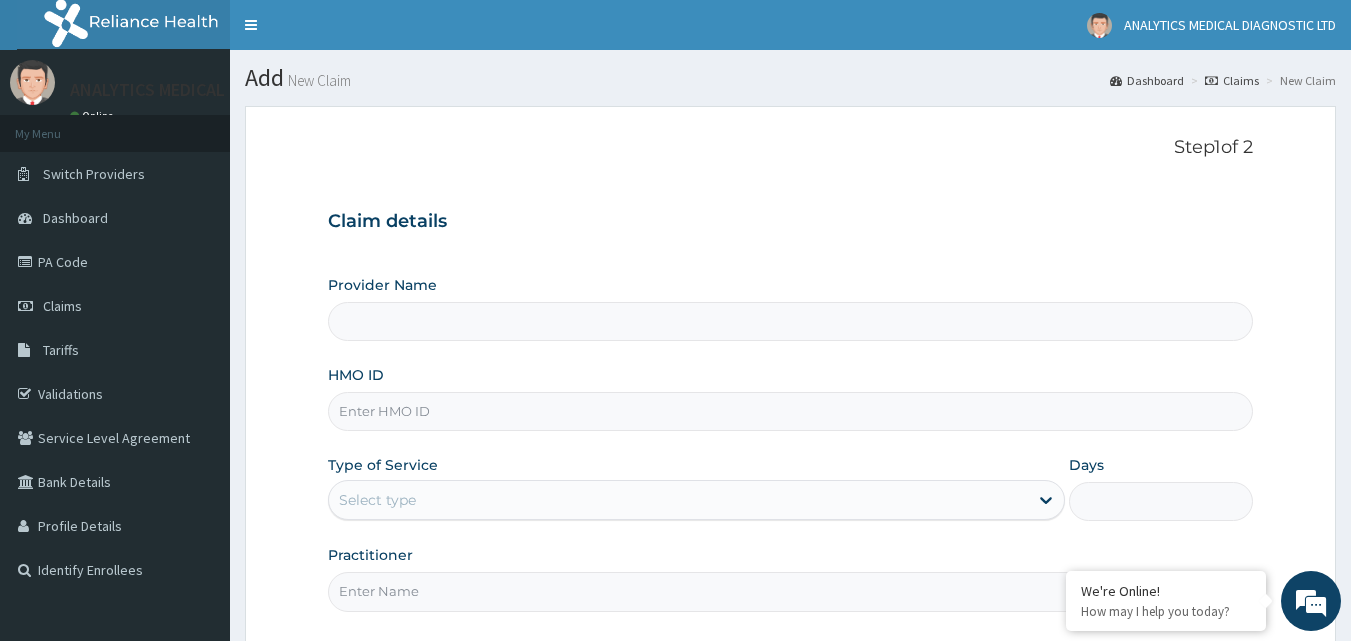 click on "HMO ID" at bounding box center [791, 411] 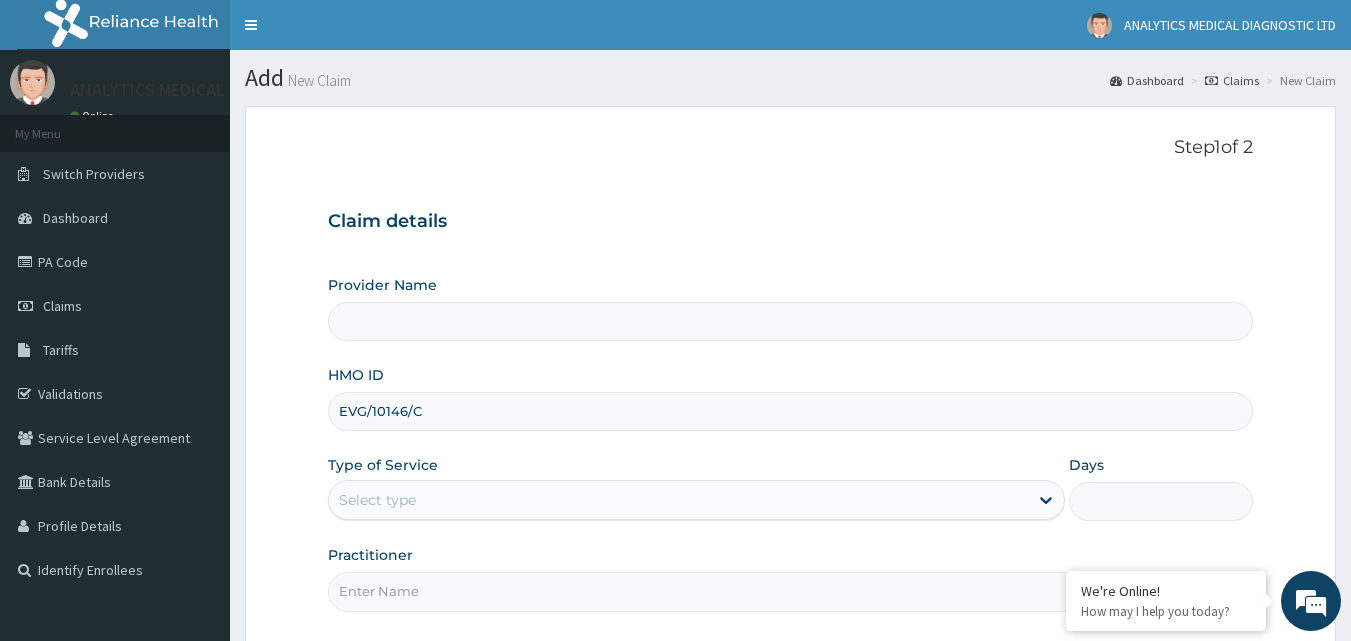 type on "Analytics Medical Diagnostic Limited" 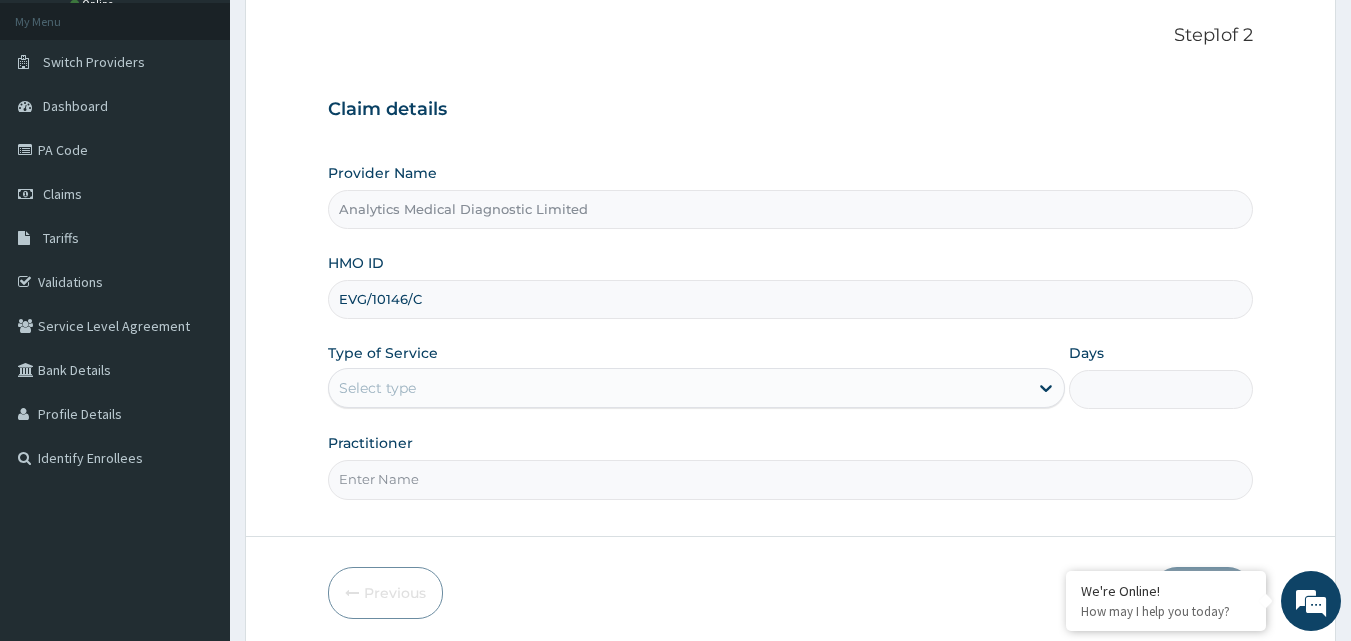 scroll, scrollTop: 187, scrollLeft: 0, axis: vertical 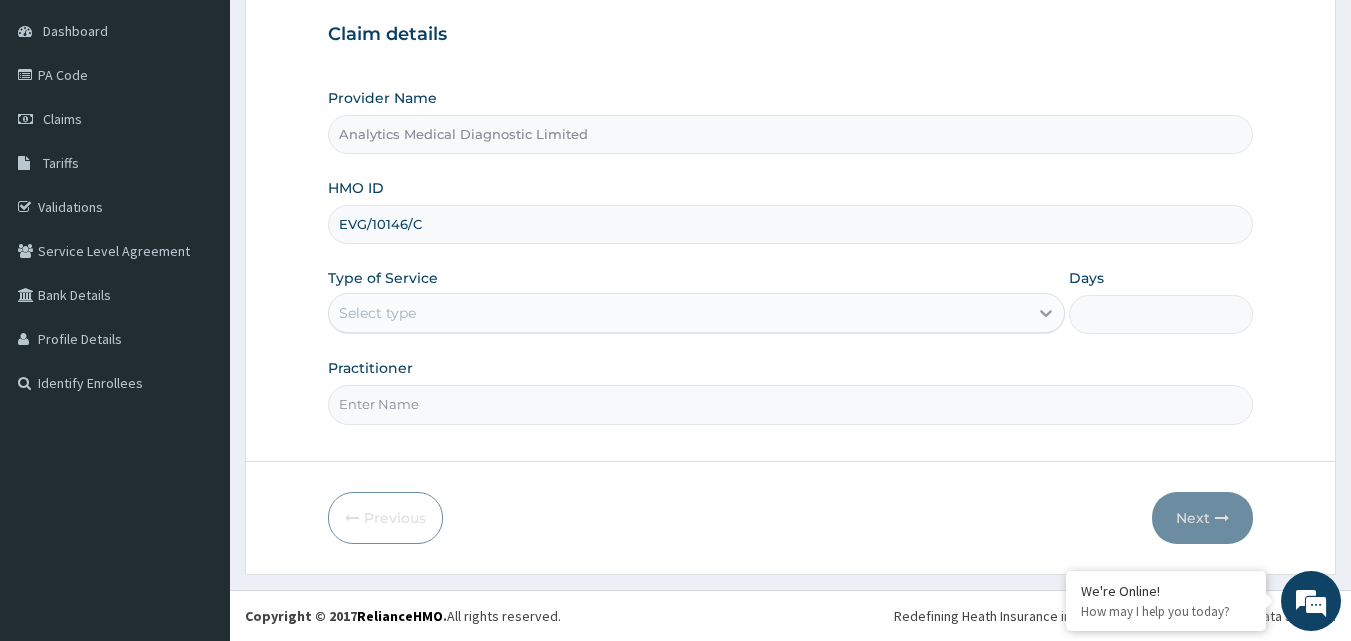 type on "EVG/10146/C" 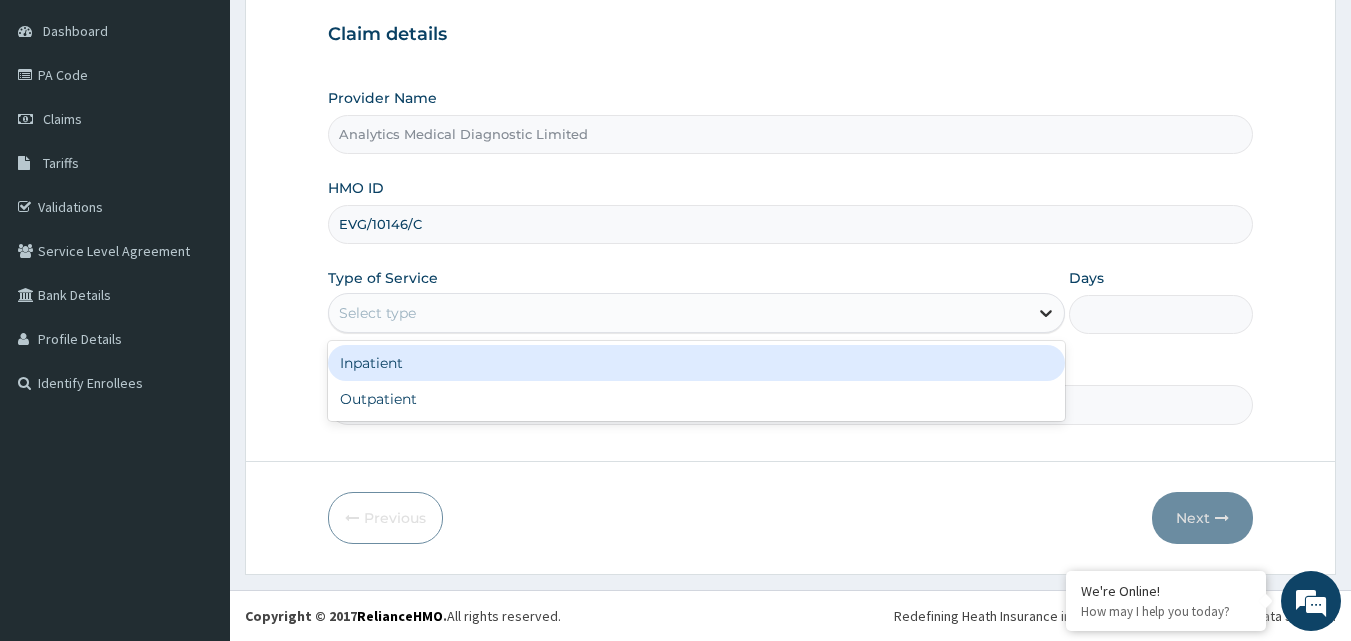 click 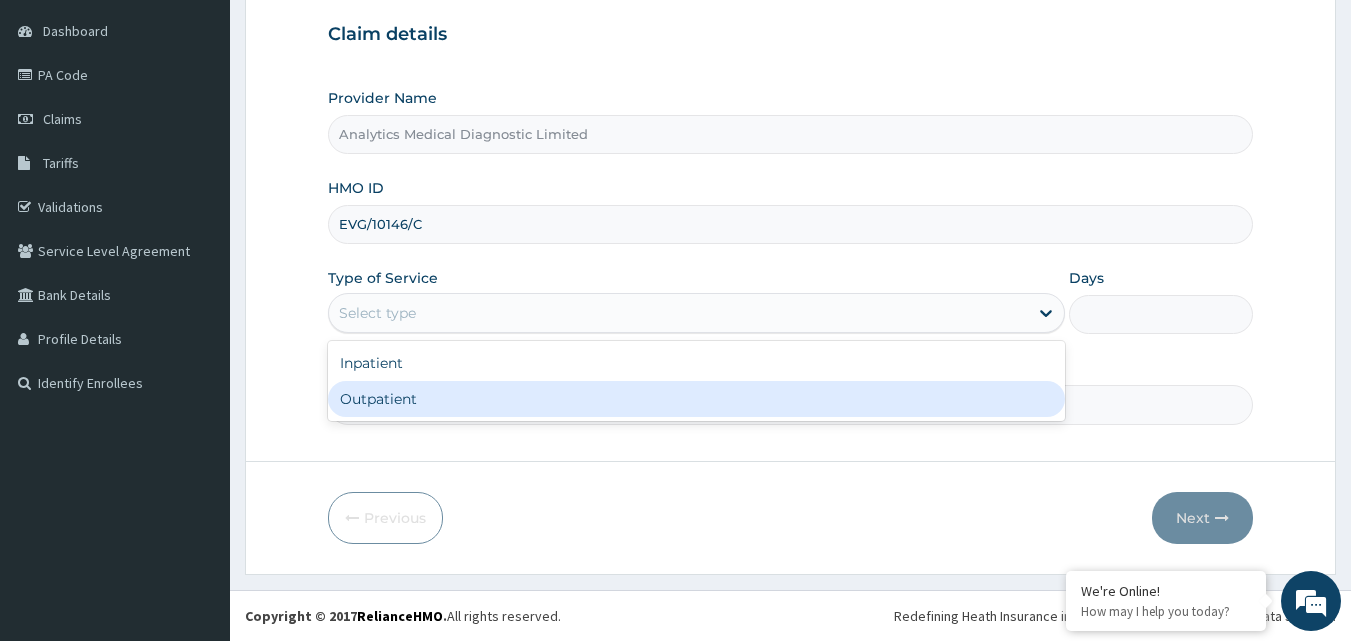 click on "Outpatient" at bounding box center [696, 399] 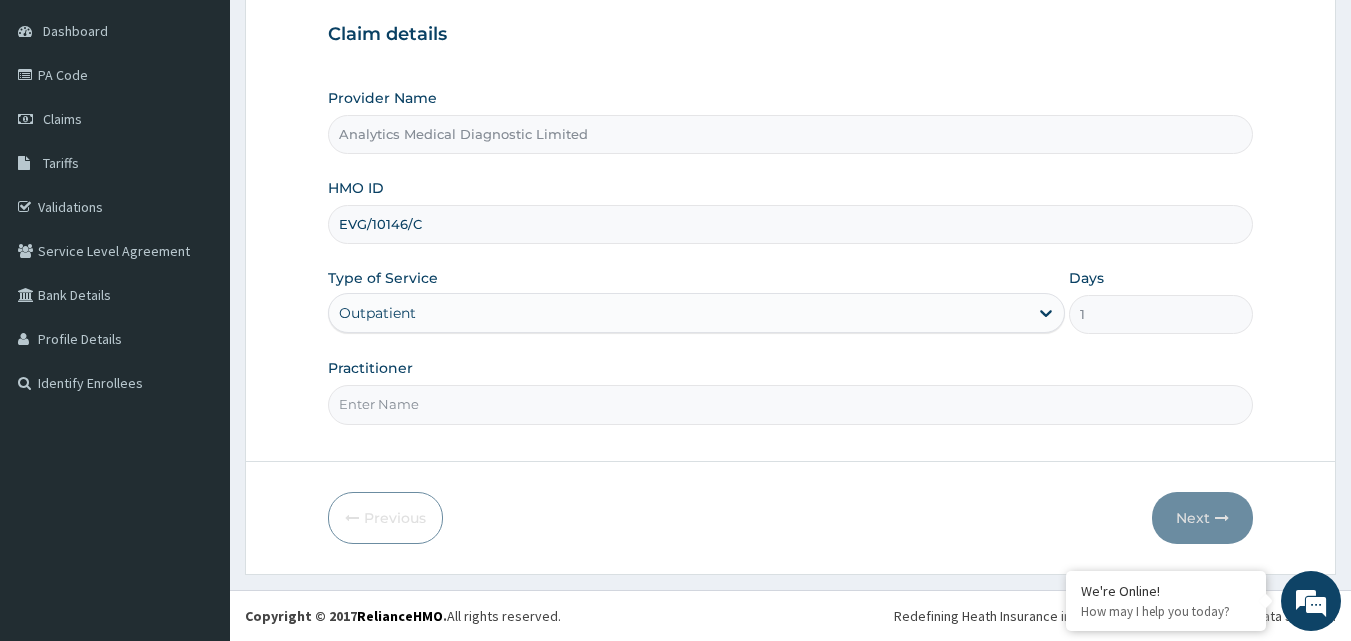 click on "Practitioner" at bounding box center (791, 404) 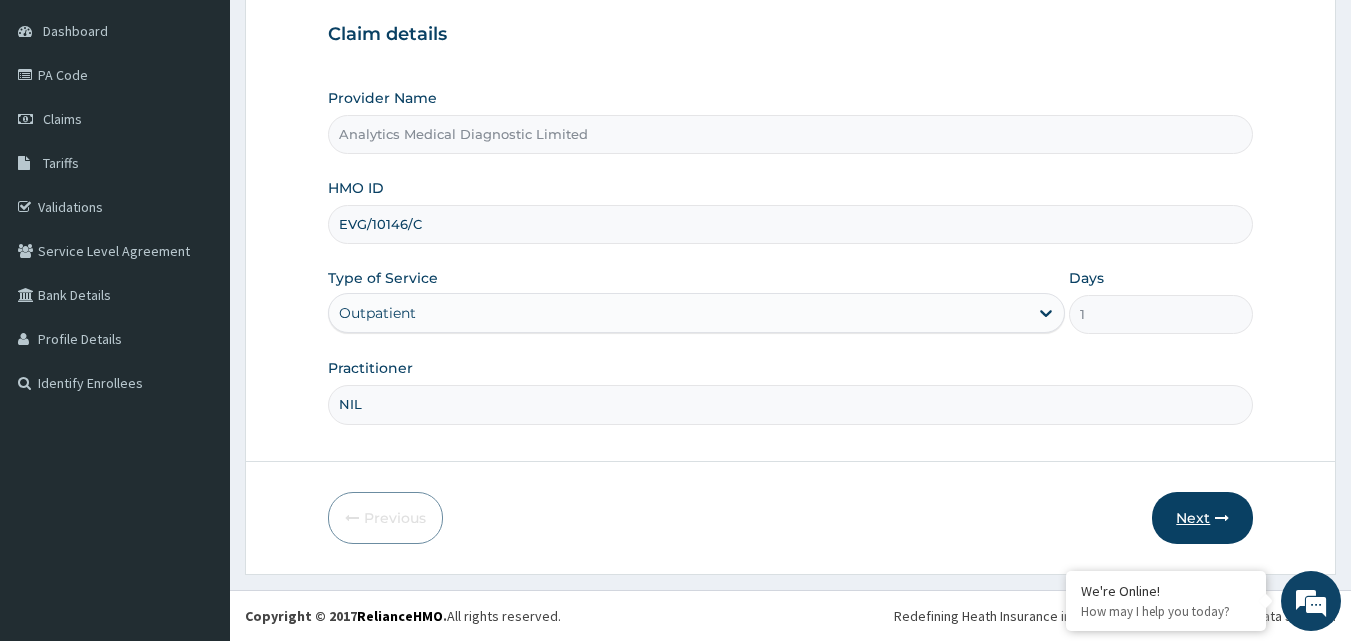 scroll, scrollTop: 0, scrollLeft: 0, axis: both 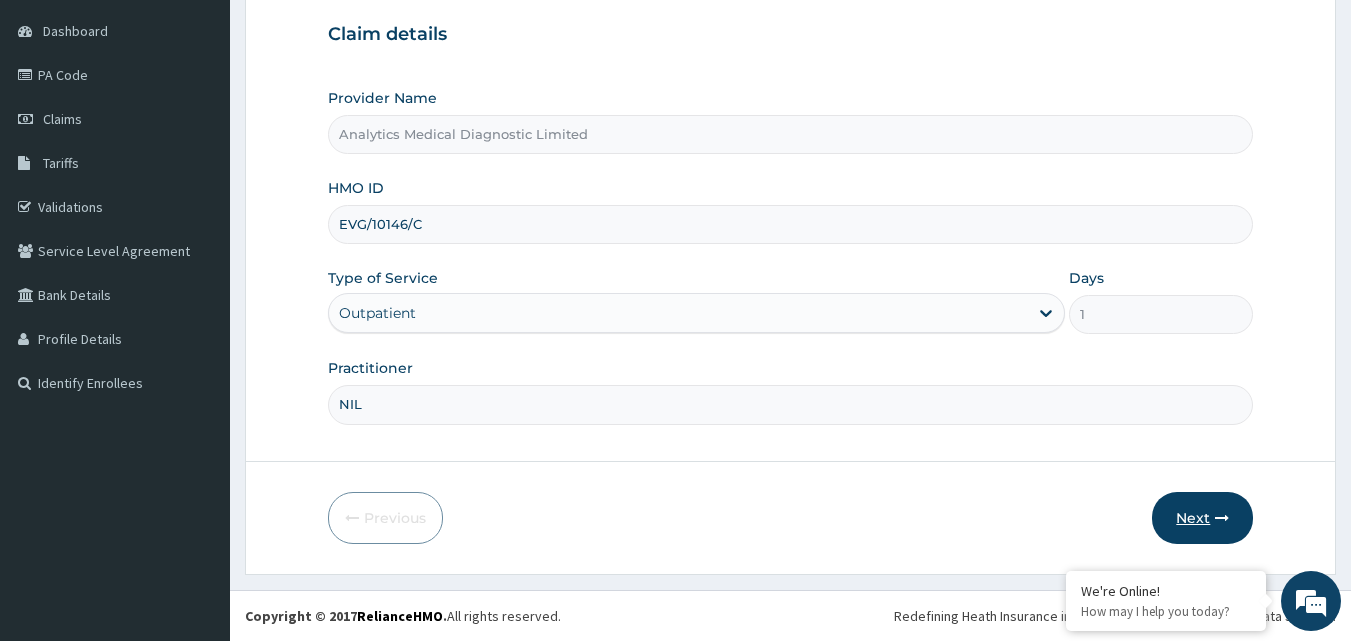type on "NIL" 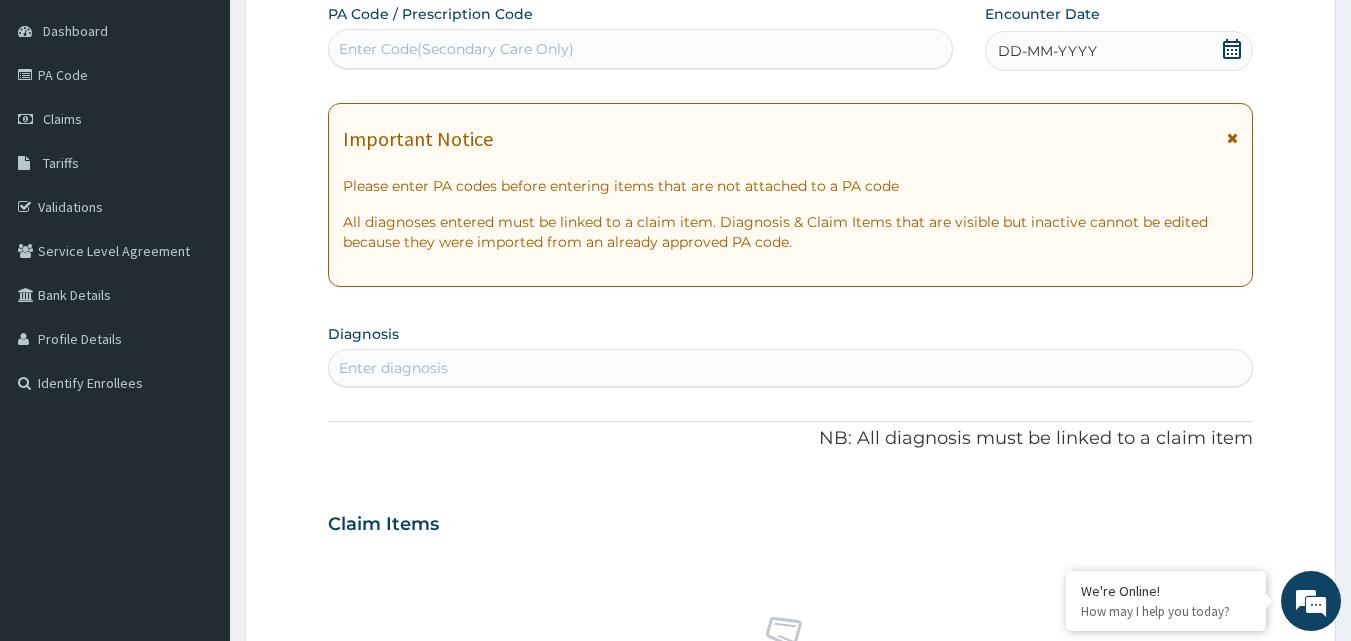 click on "Enter Code(Secondary Care Only)" at bounding box center [456, 49] 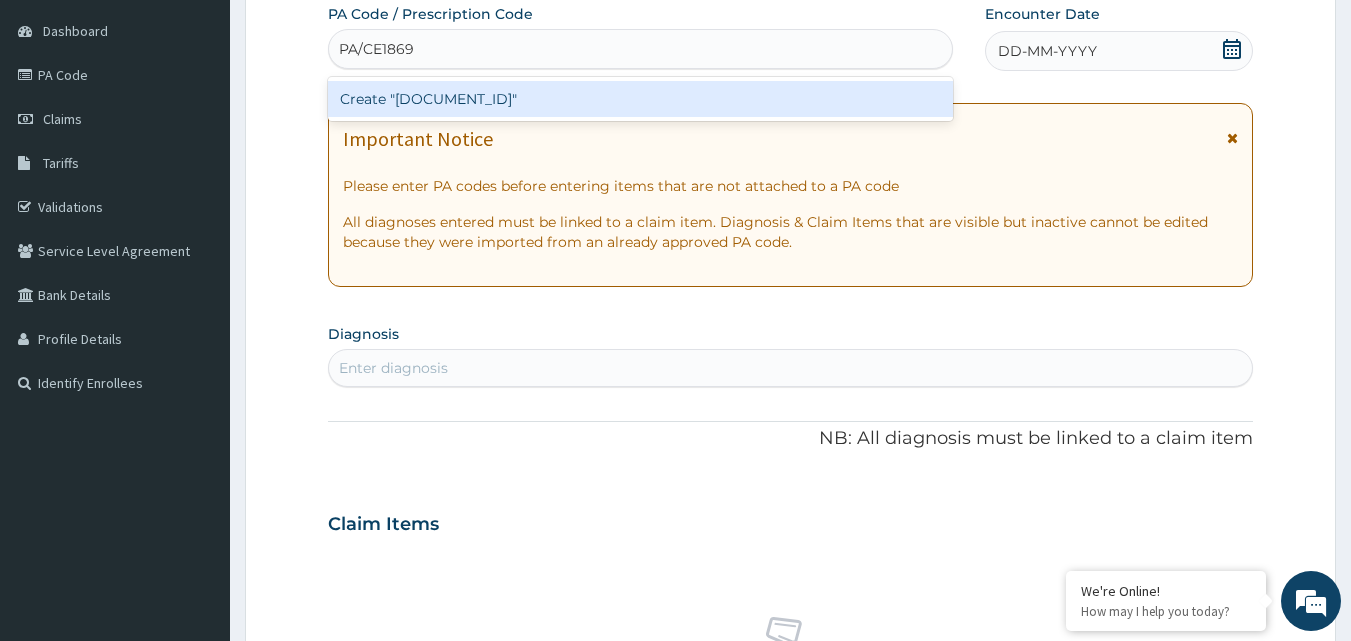 click on "Create "PA/CE1869"" at bounding box center [641, 99] 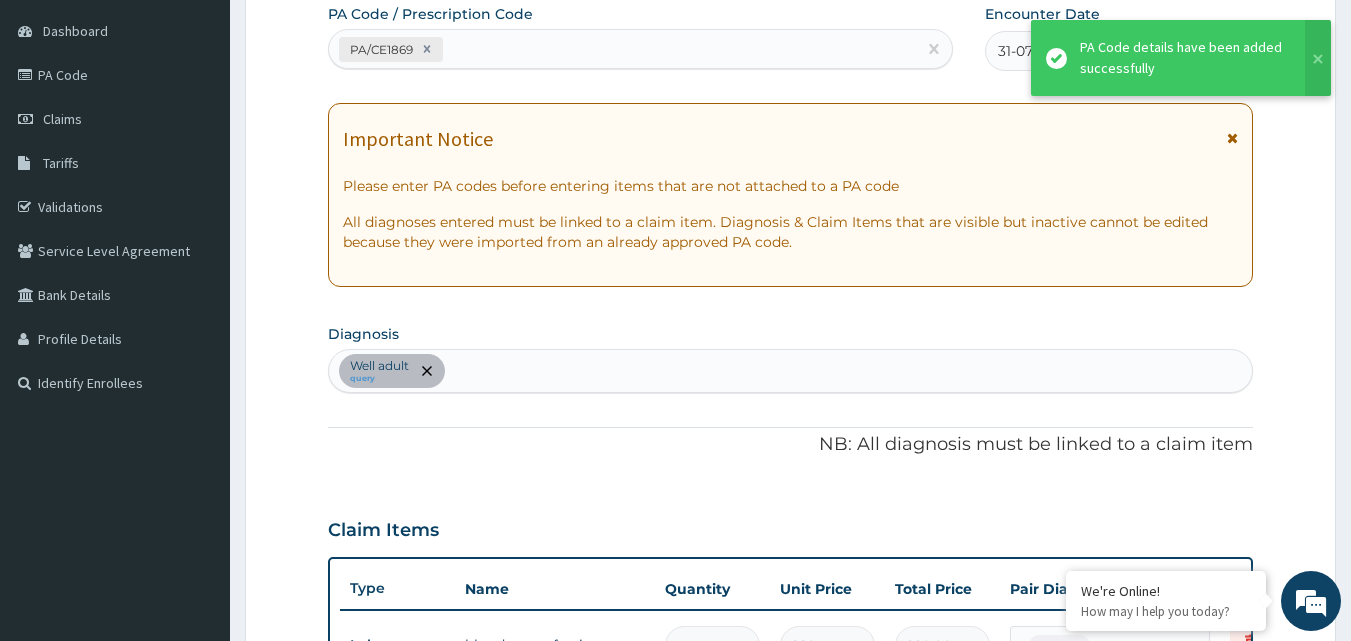 scroll, scrollTop: 857, scrollLeft: 0, axis: vertical 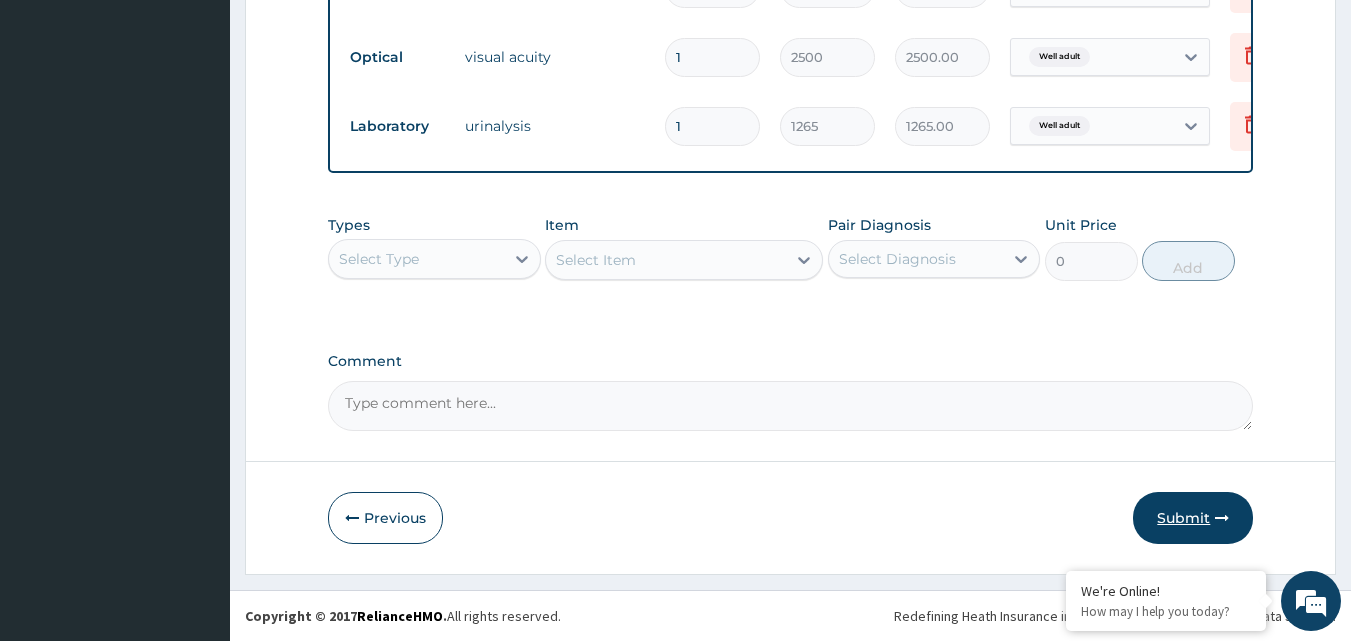 click on "Submit" at bounding box center (1193, 518) 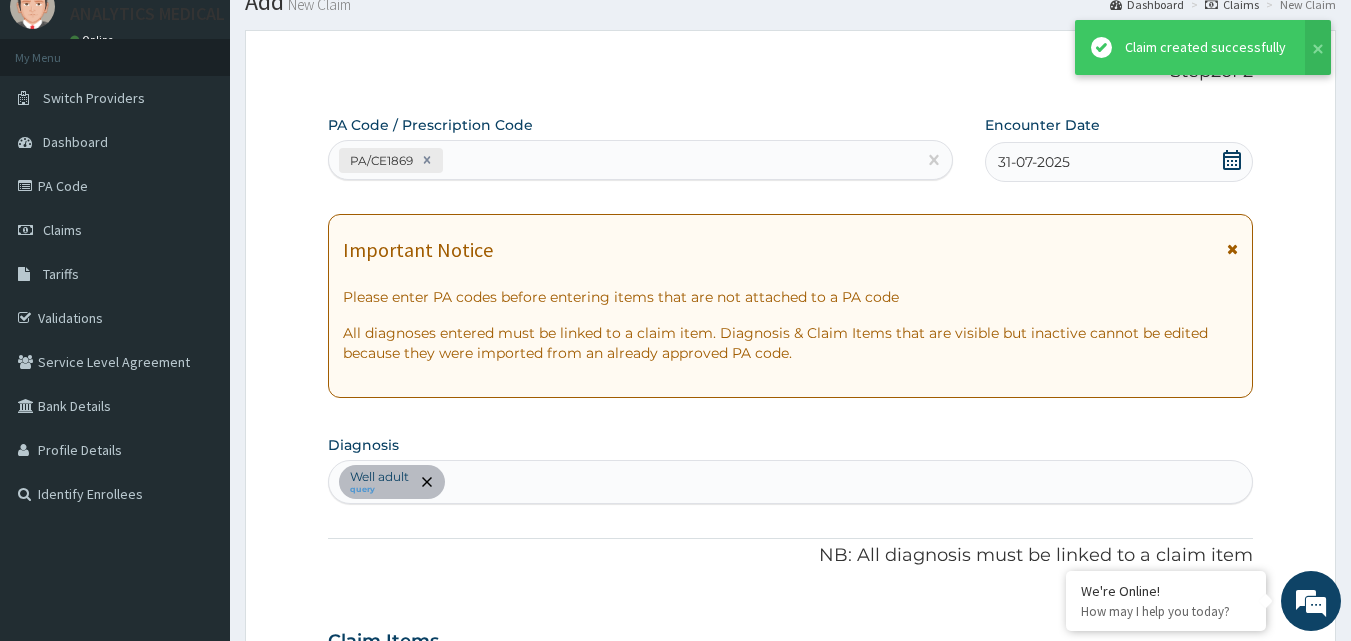 scroll, scrollTop: 1054, scrollLeft: 0, axis: vertical 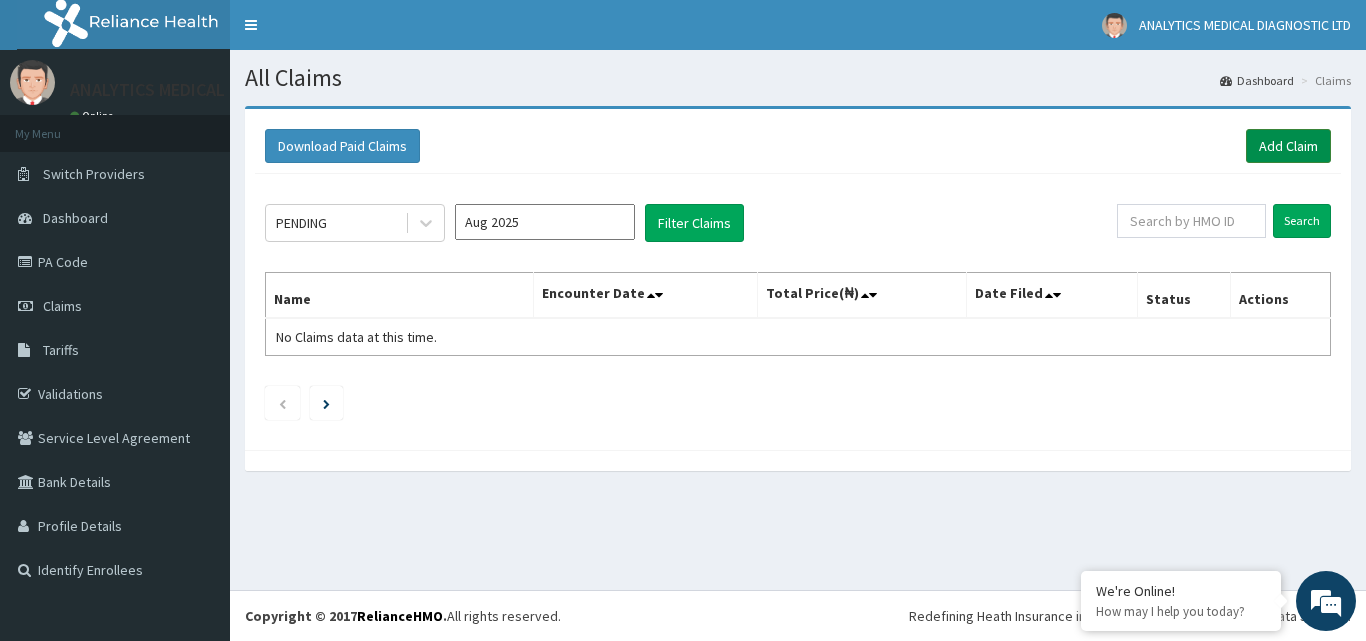 click on "Add Claim" at bounding box center [1288, 146] 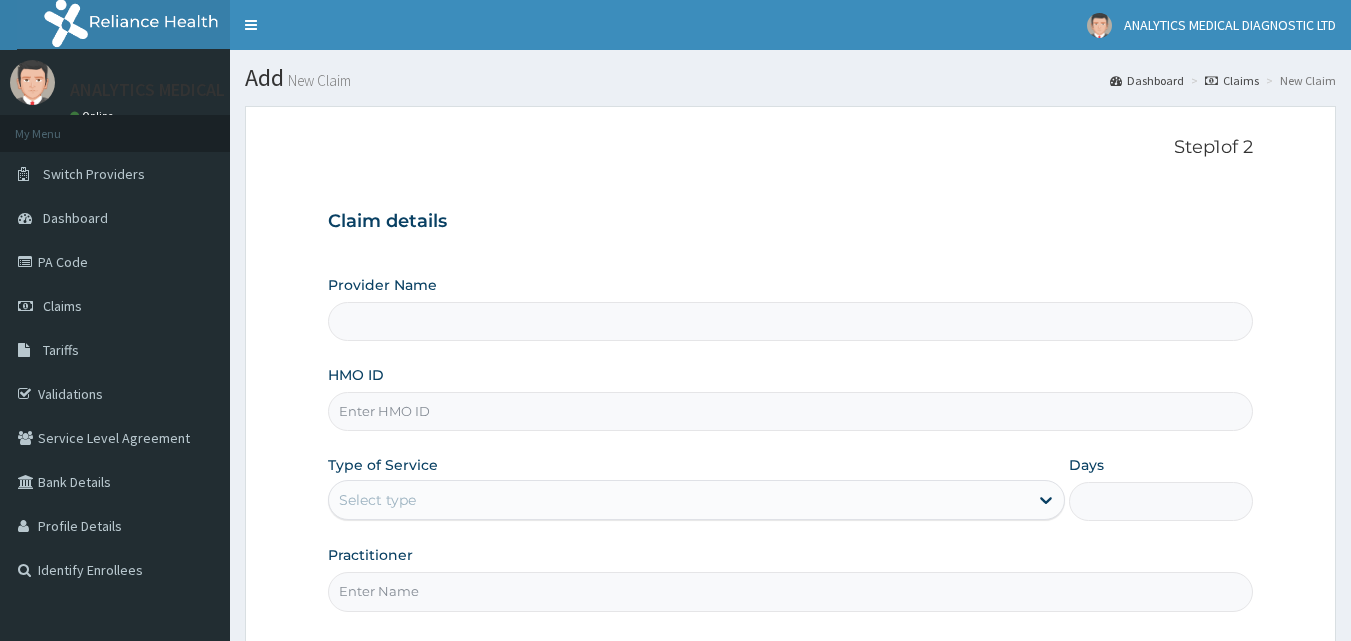 scroll, scrollTop: 0, scrollLeft: 0, axis: both 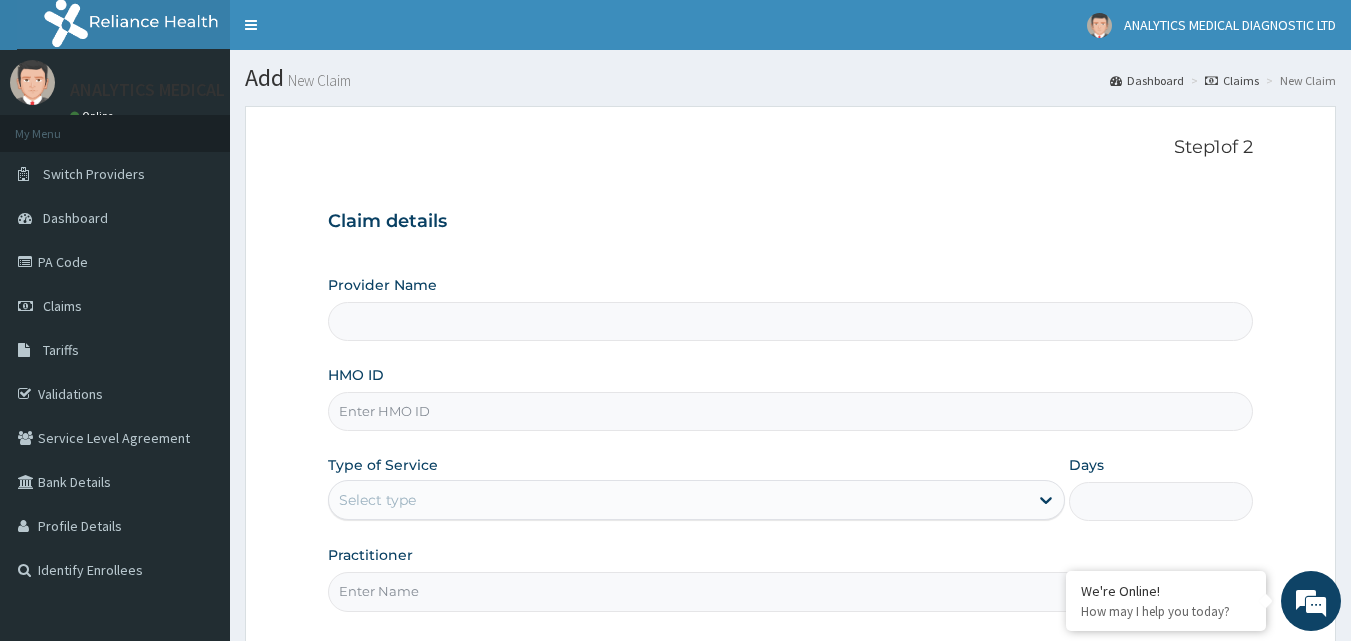 type on "Analytics Medical Diagnostic Limited" 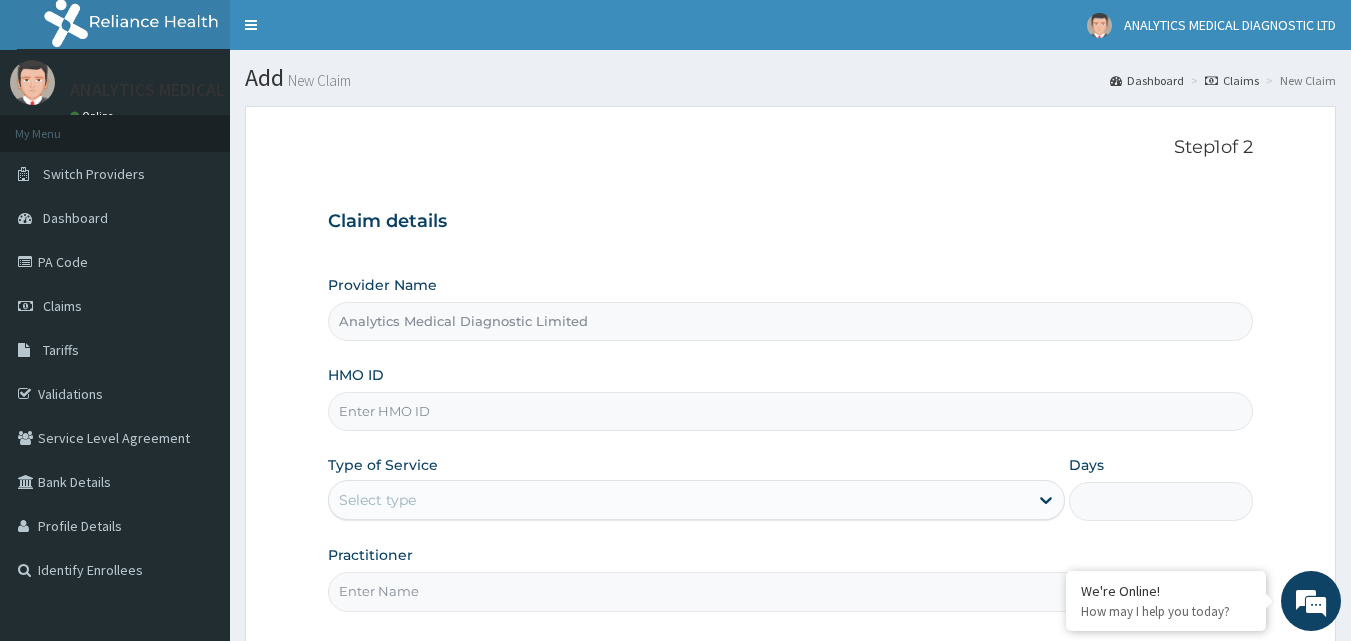 click on "HMO ID" at bounding box center [791, 411] 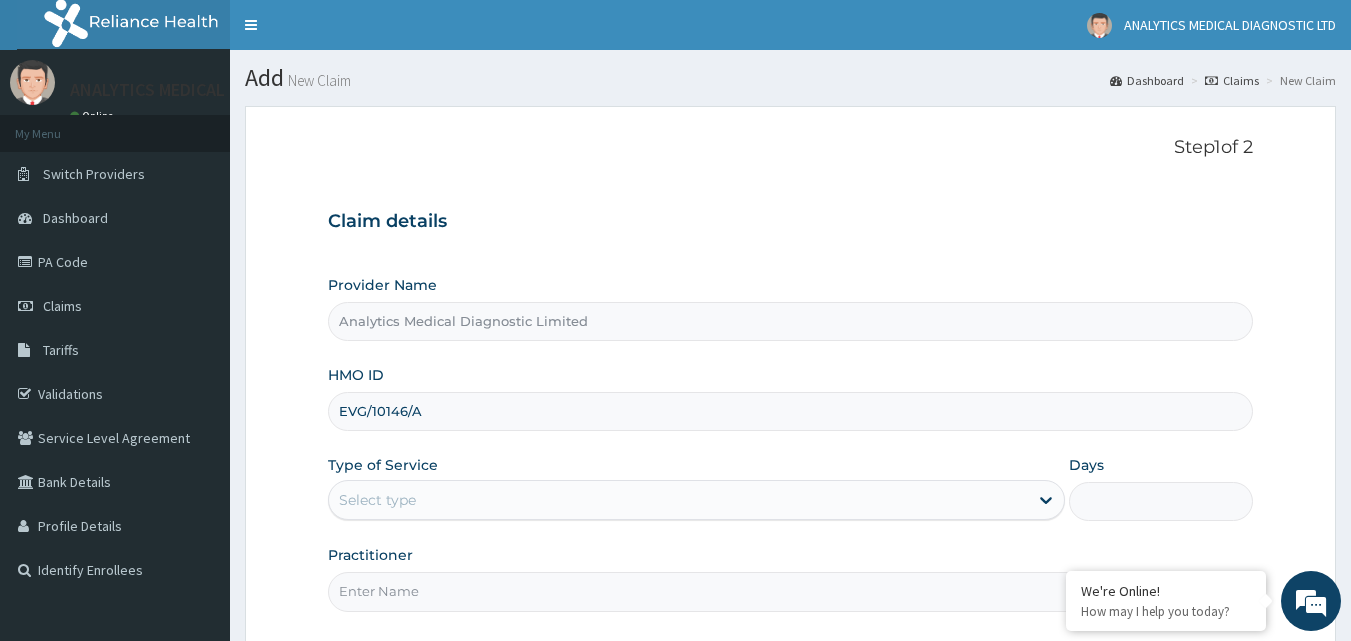 scroll, scrollTop: 0, scrollLeft: 0, axis: both 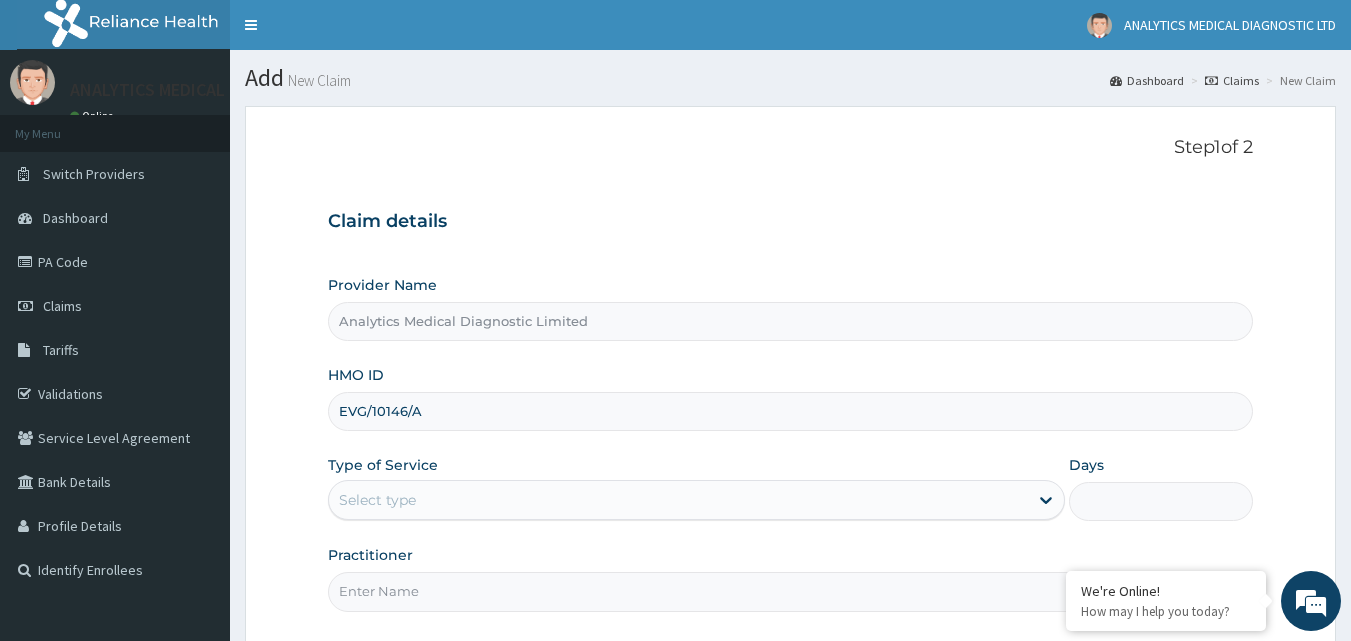type on "EVG/10146/A" 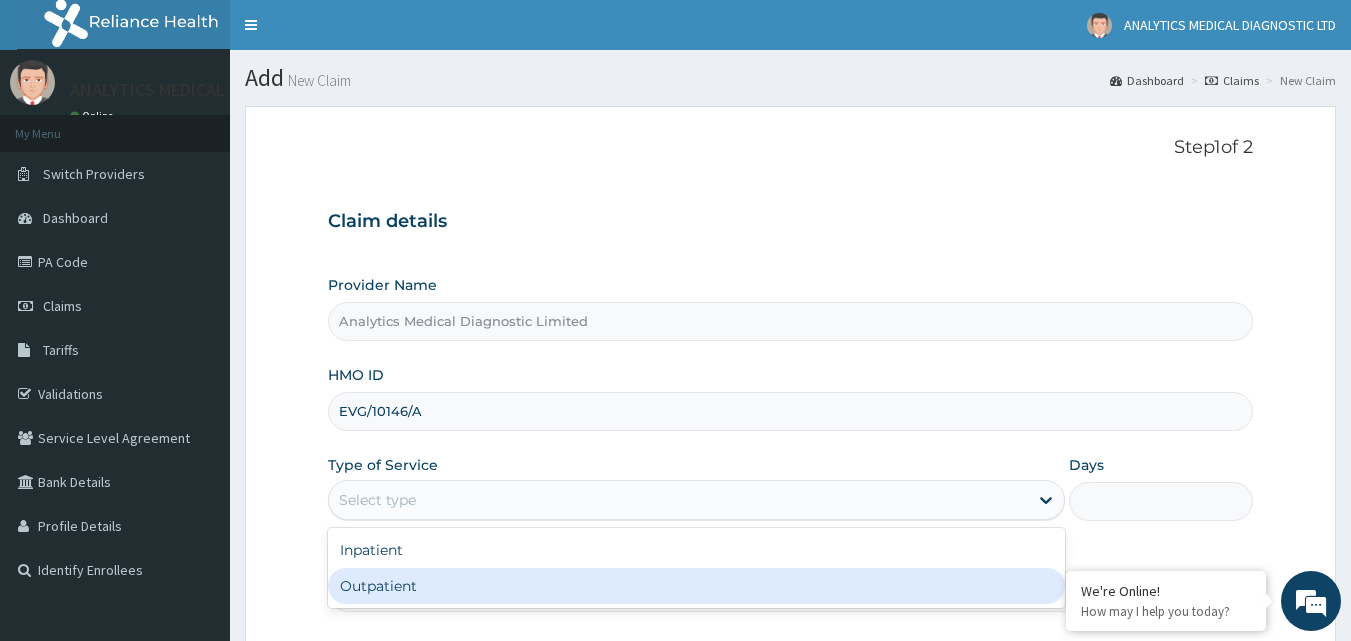 click on "Outpatient" at bounding box center (696, 586) 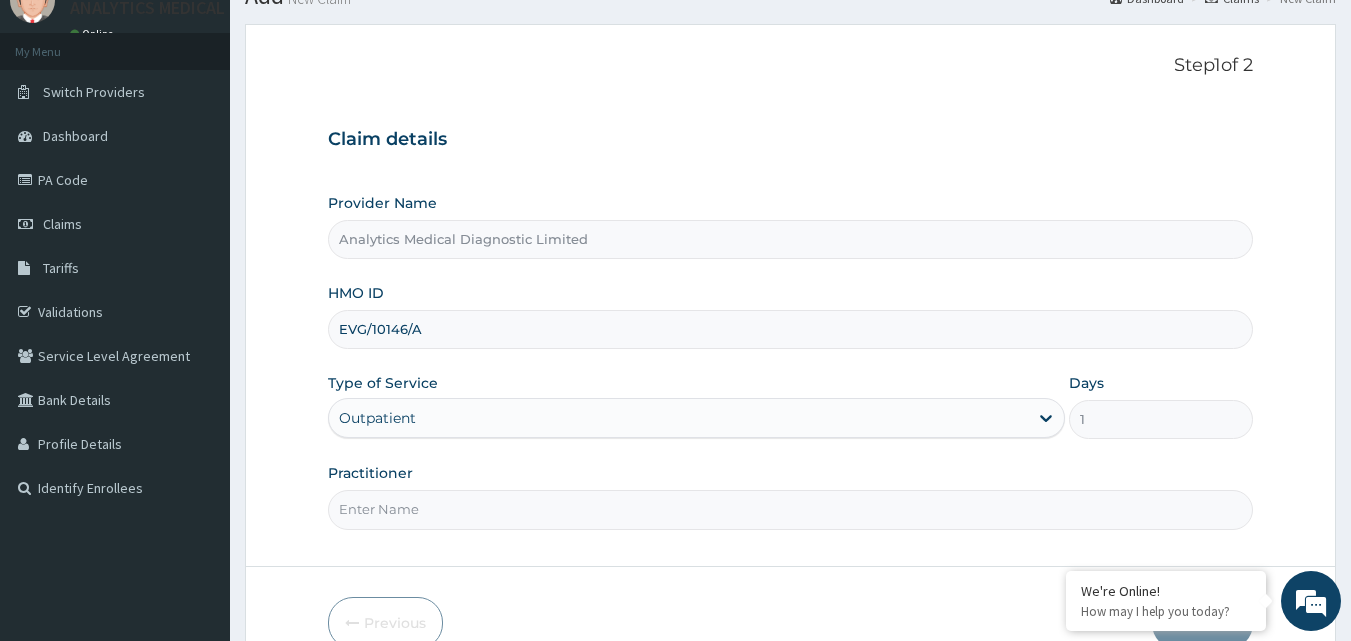 scroll, scrollTop: 136, scrollLeft: 0, axis: vertical 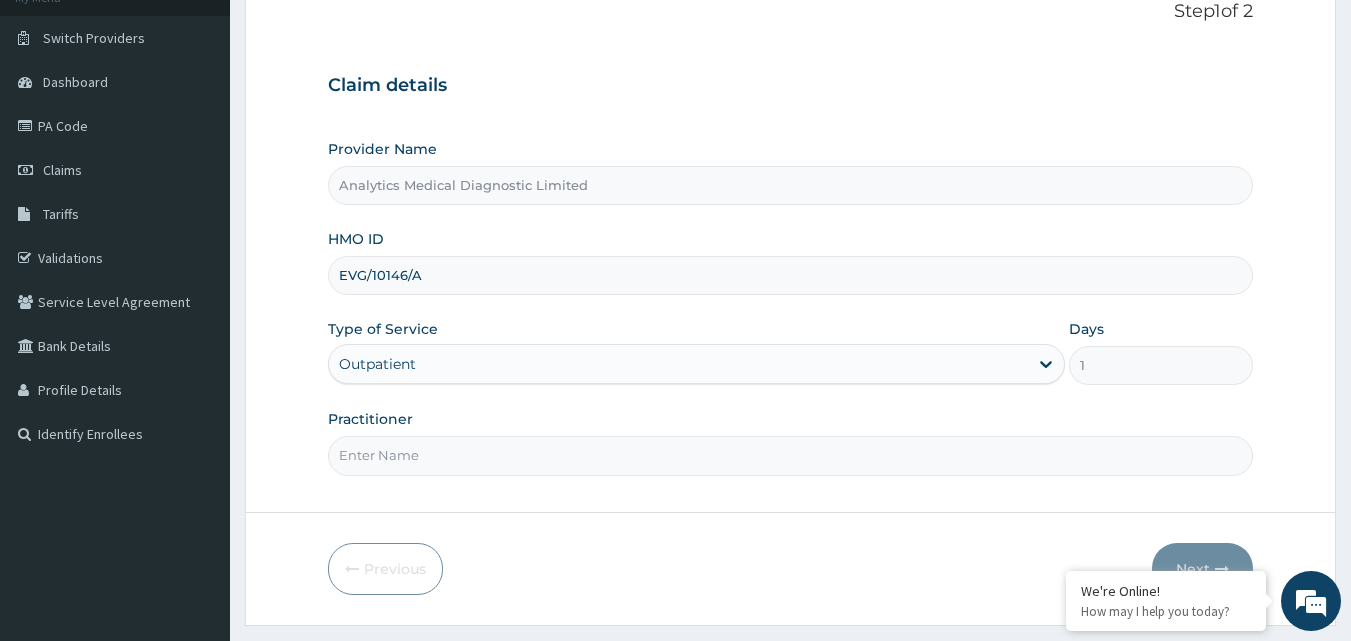 click on "Practitioner" at bounding box center [791, 455] 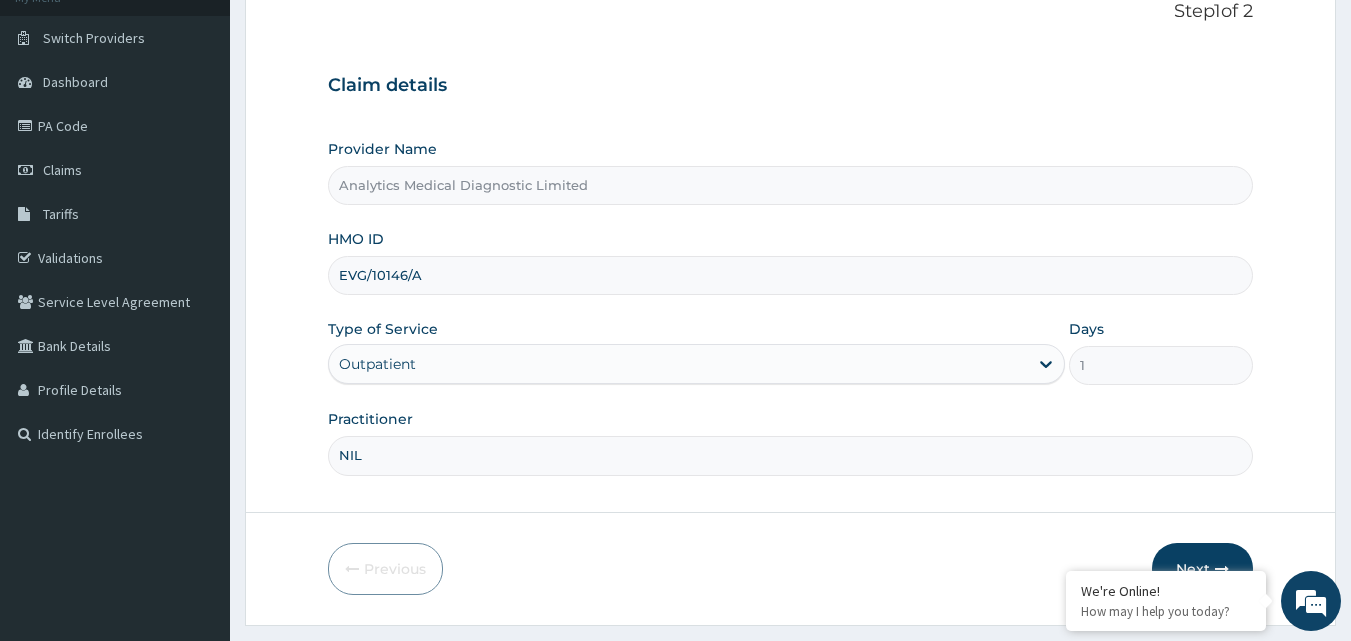 type on "NIL" 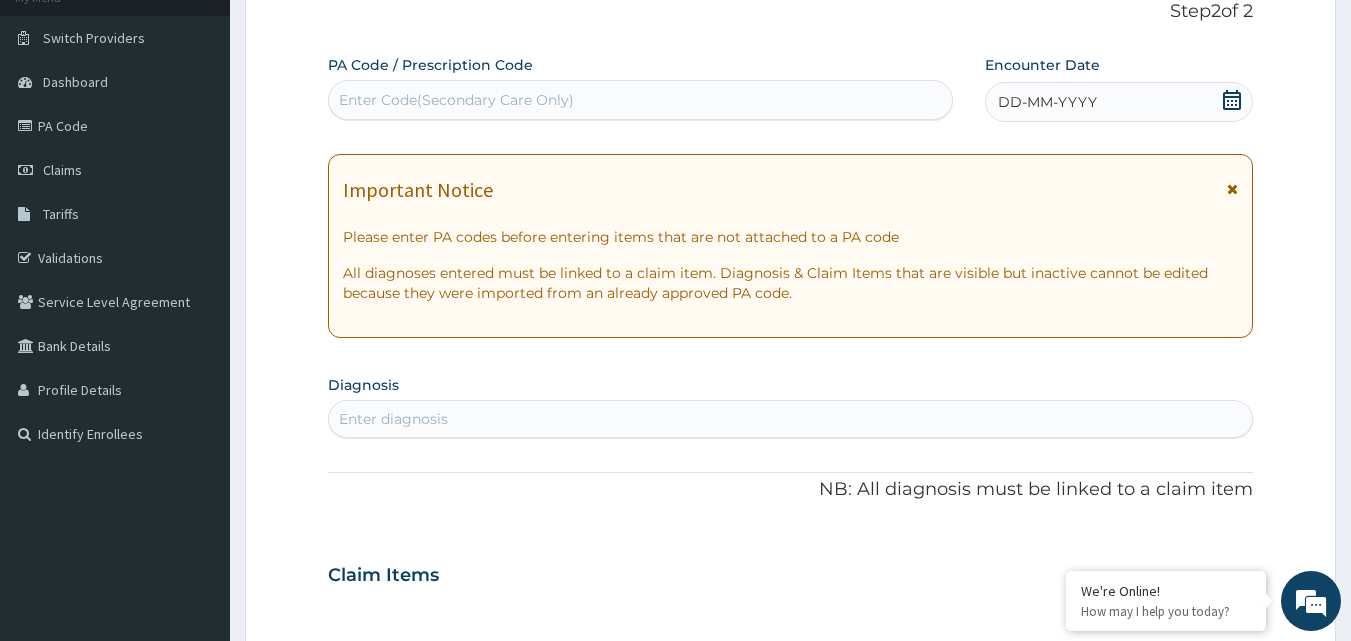 click on "Enter Code(Secondary Care Only)" at bounding box center [641, 100] 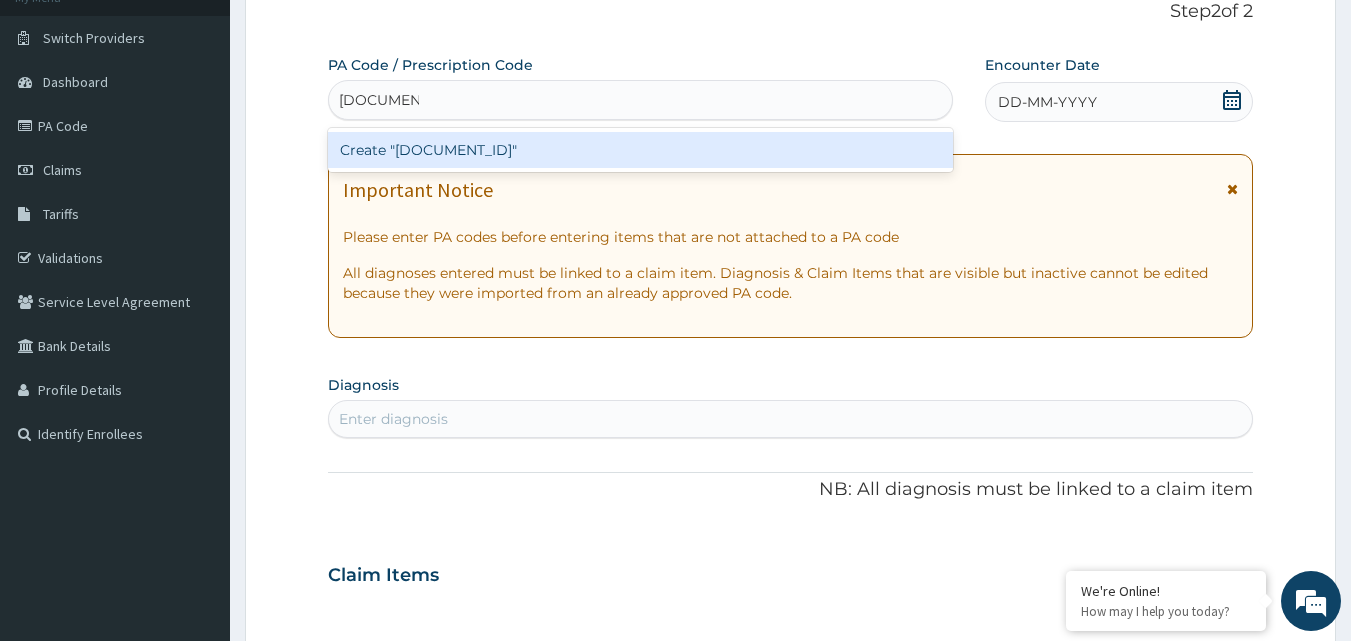 click on "Create "PA/C905FA"" at bounding box center [641, 150] 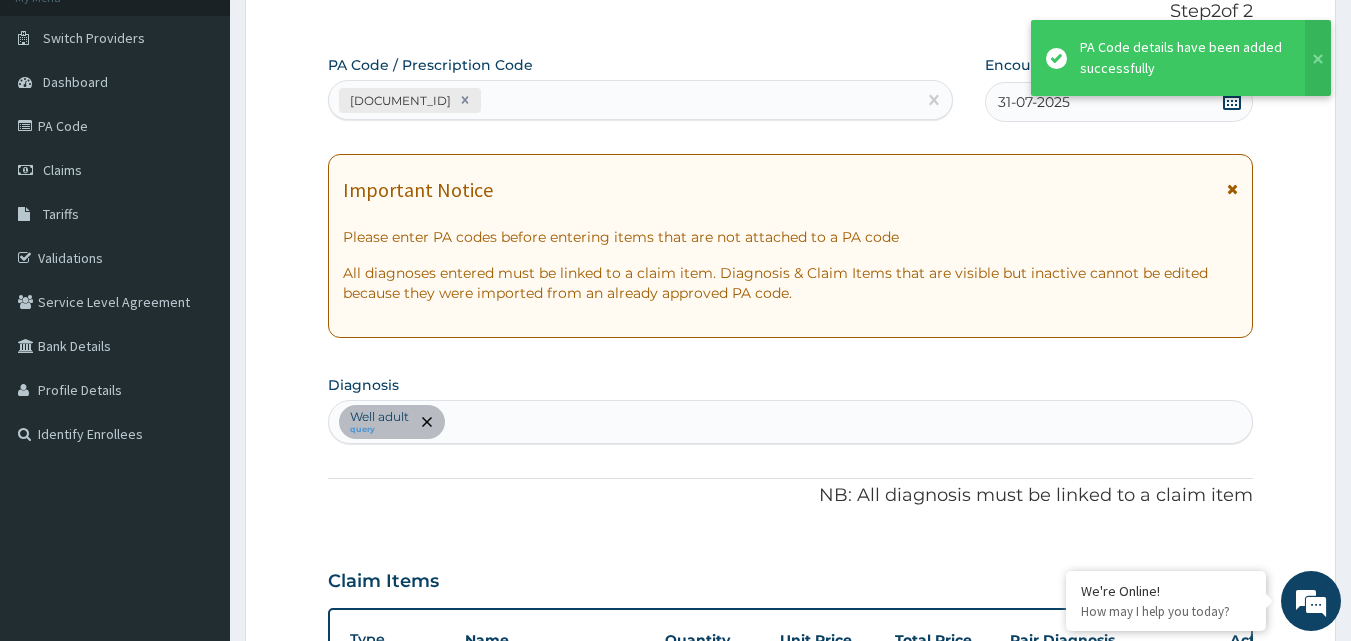 scroll, scrollTop: 926, scrollLeft: 0, axis: vertical 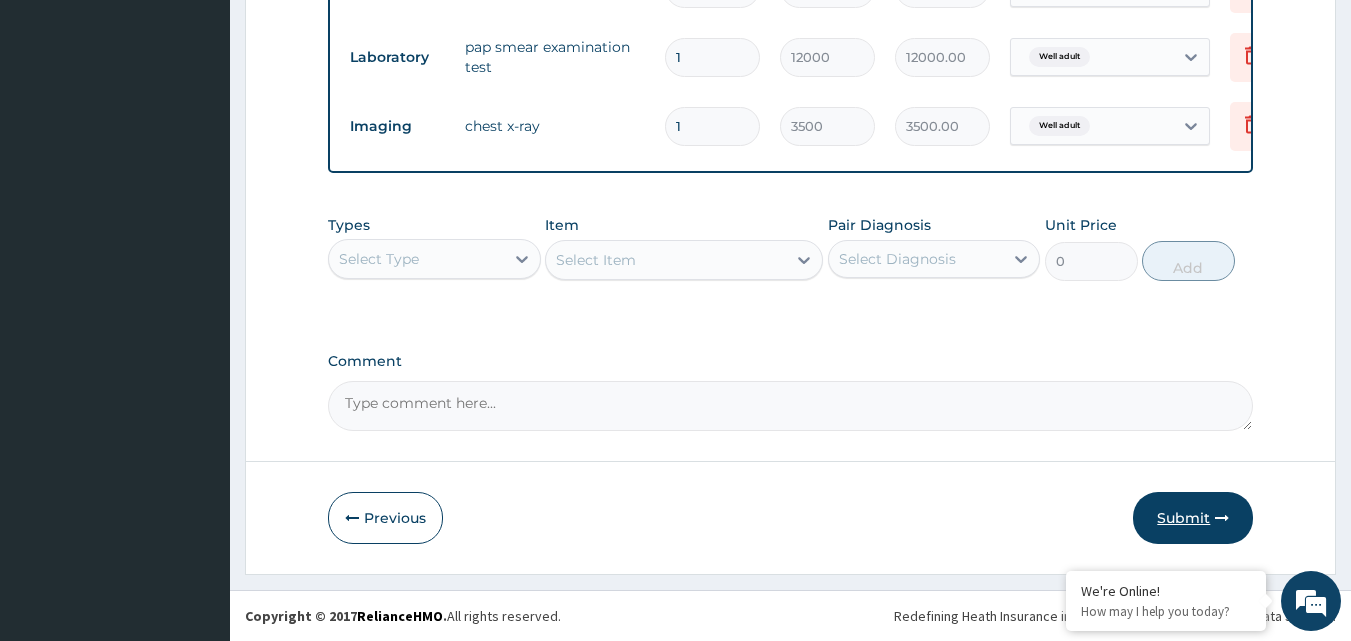 click on "Submit" at bounding box center [1193, 518] 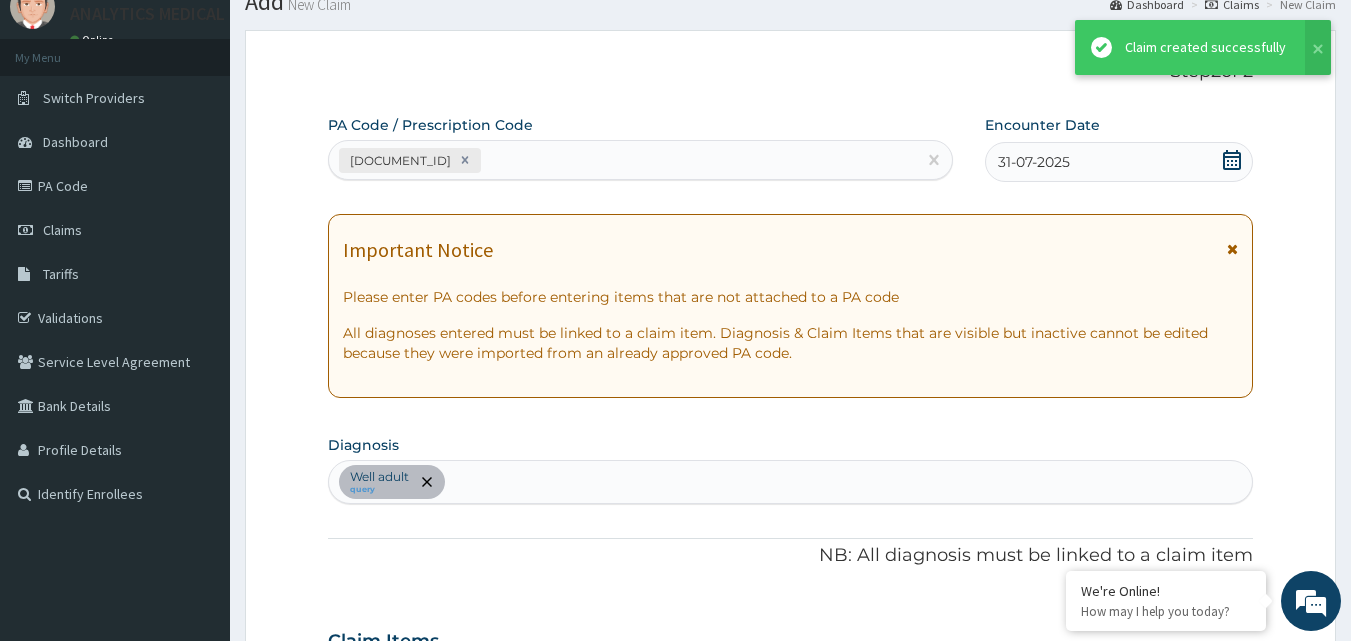 scroll, scrollTop: 1135, scrollLeft: 0, axis: vertical 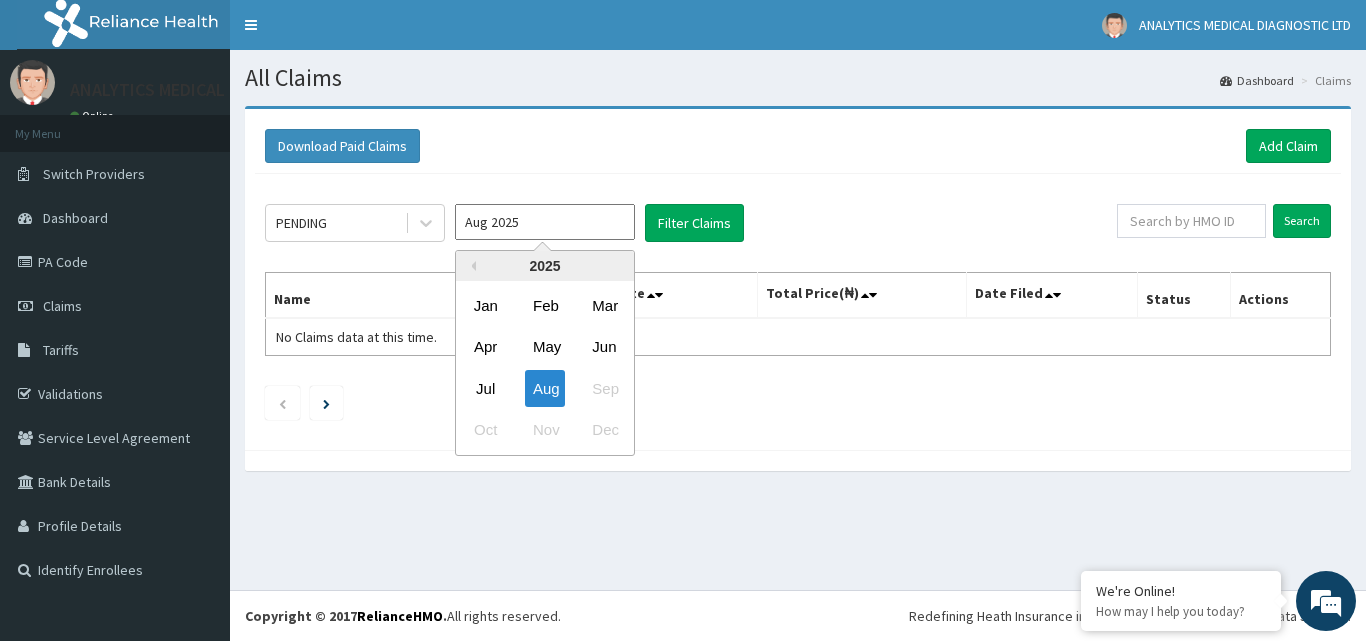 click on "Aug 2025" at bounding box center [545, 222] 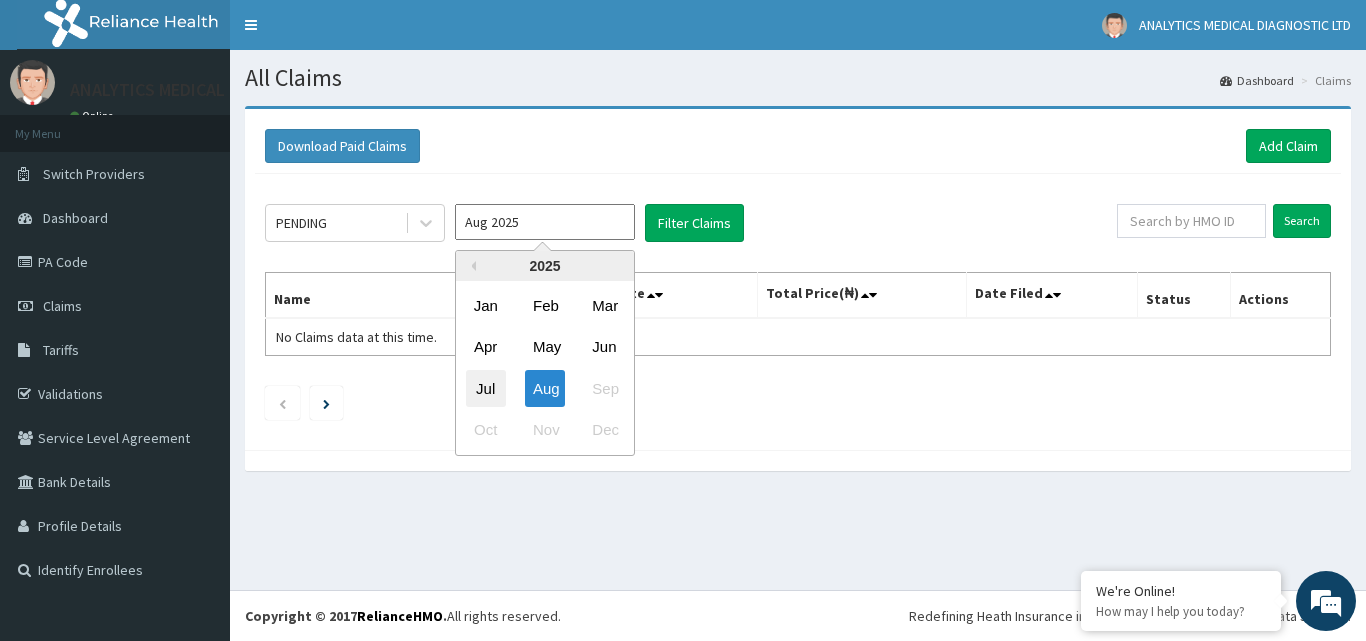 click on "Jul" at bounding box center (486, 388) 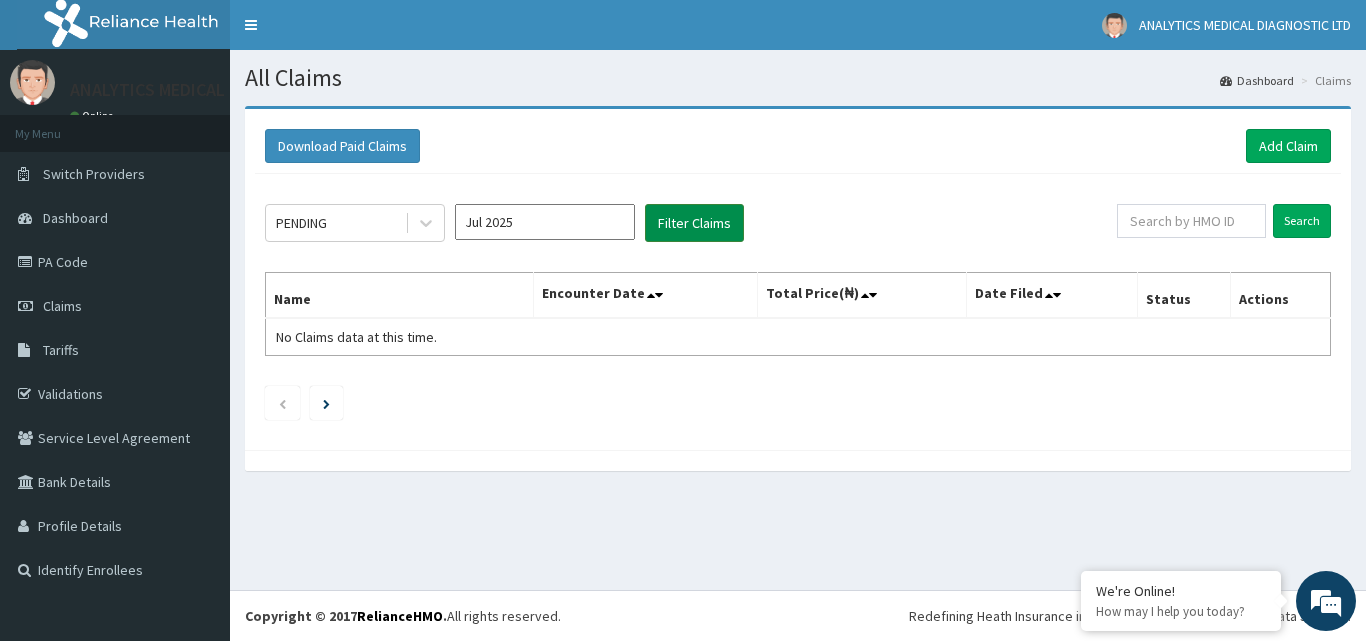 click on "Filter Claims" at bounding box center (694, 223) 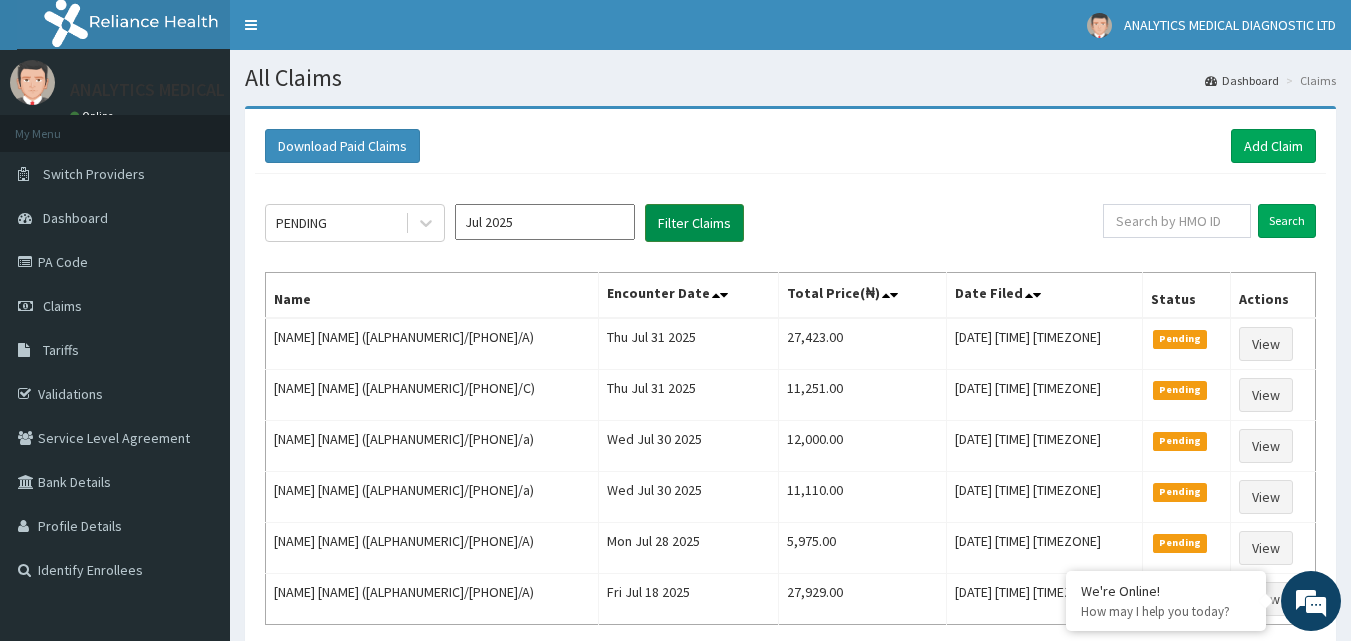 scroll, scrollTop: 0, scrollLeft: 0, axis: both 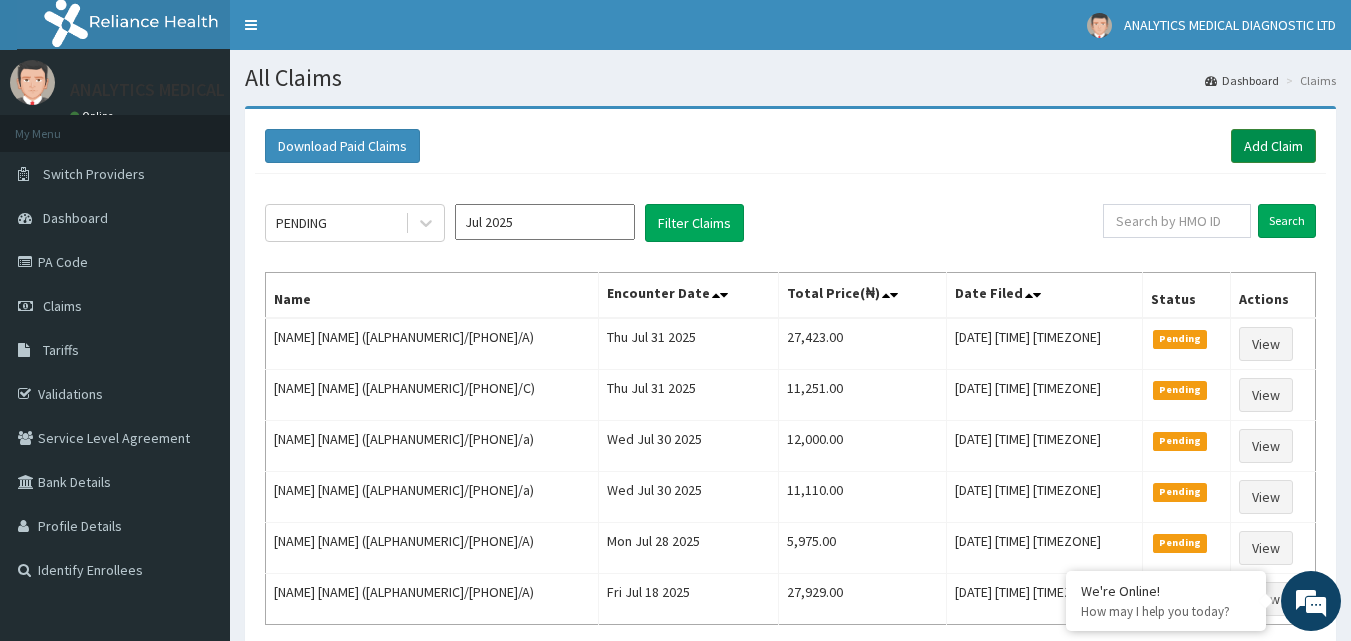 click on "Add Claim" at bounding box center (1273, 146) 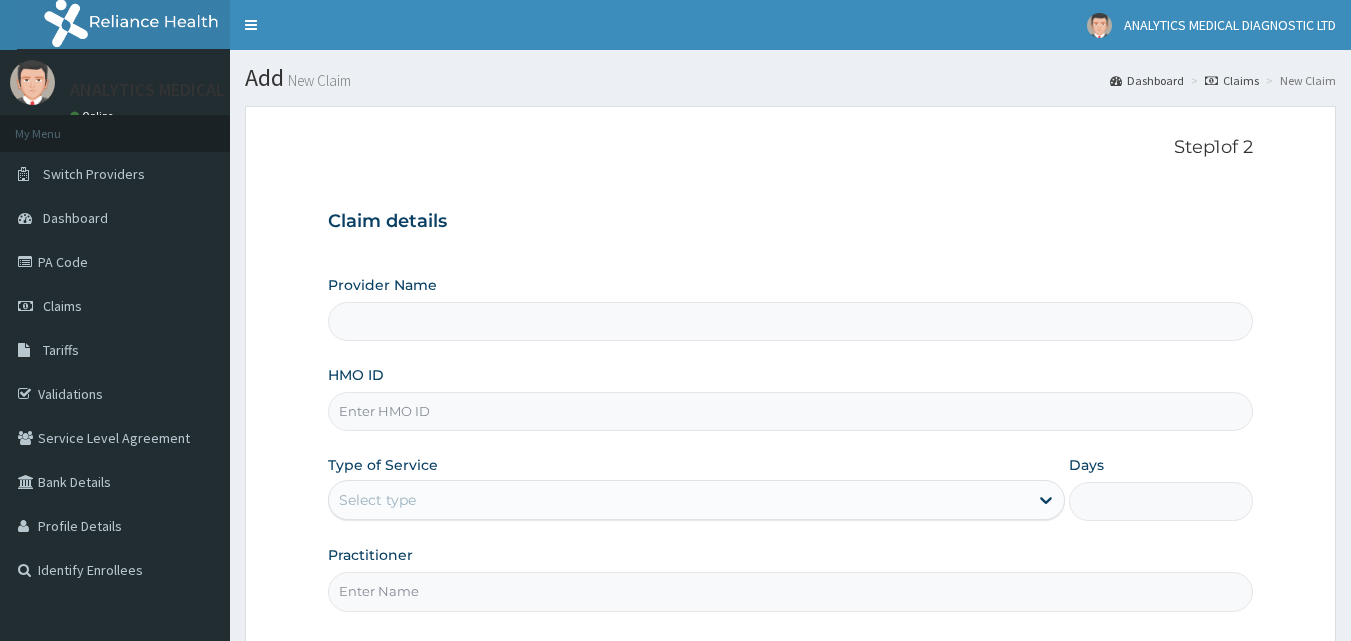 scroll, scrollTop: 0, scrollLeft: 0, axis: both 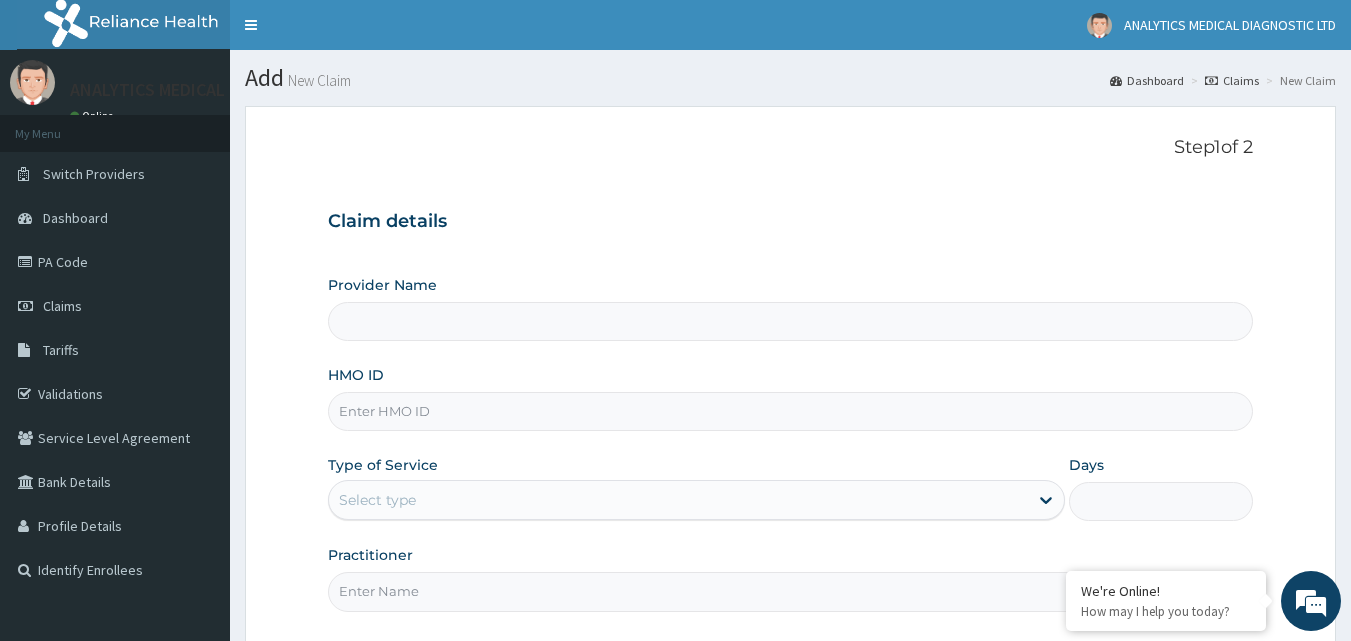 click on "HMO ID" at bounding box center (791, 411) 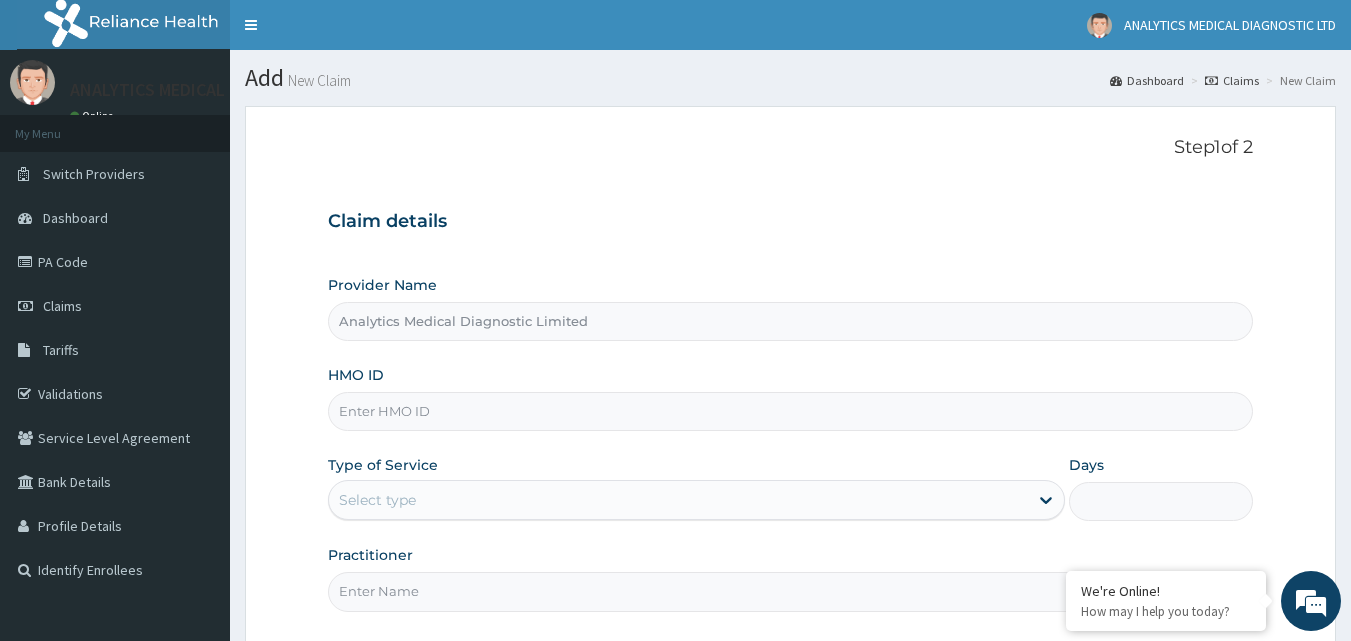 paste on "GMS/10079/A" 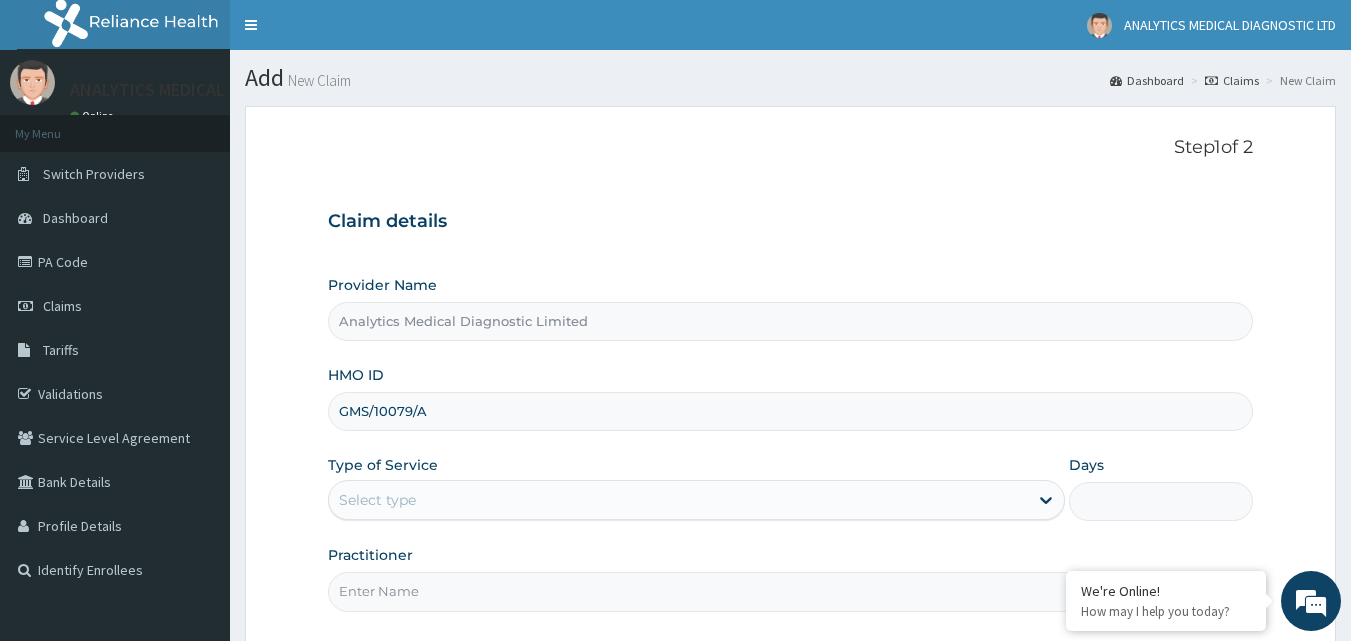 type on "GMS/10079/A" 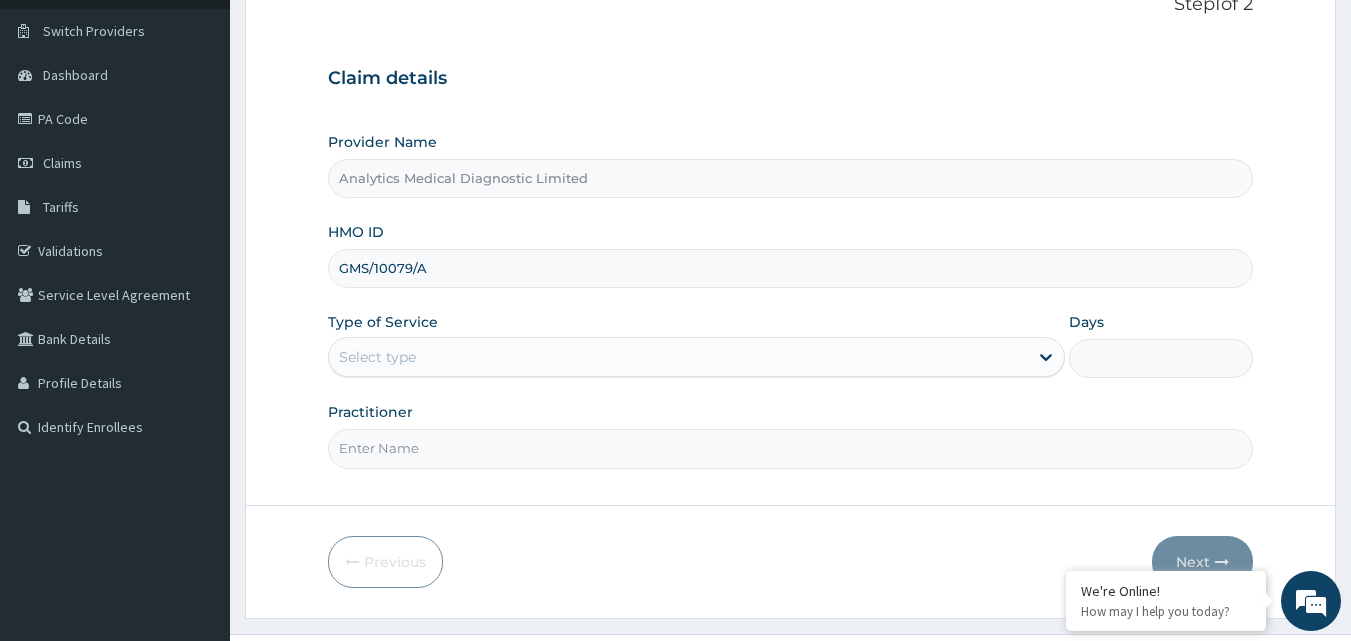 scroll, scrollTop: 187, scrollLeft: 0, axis: vertical 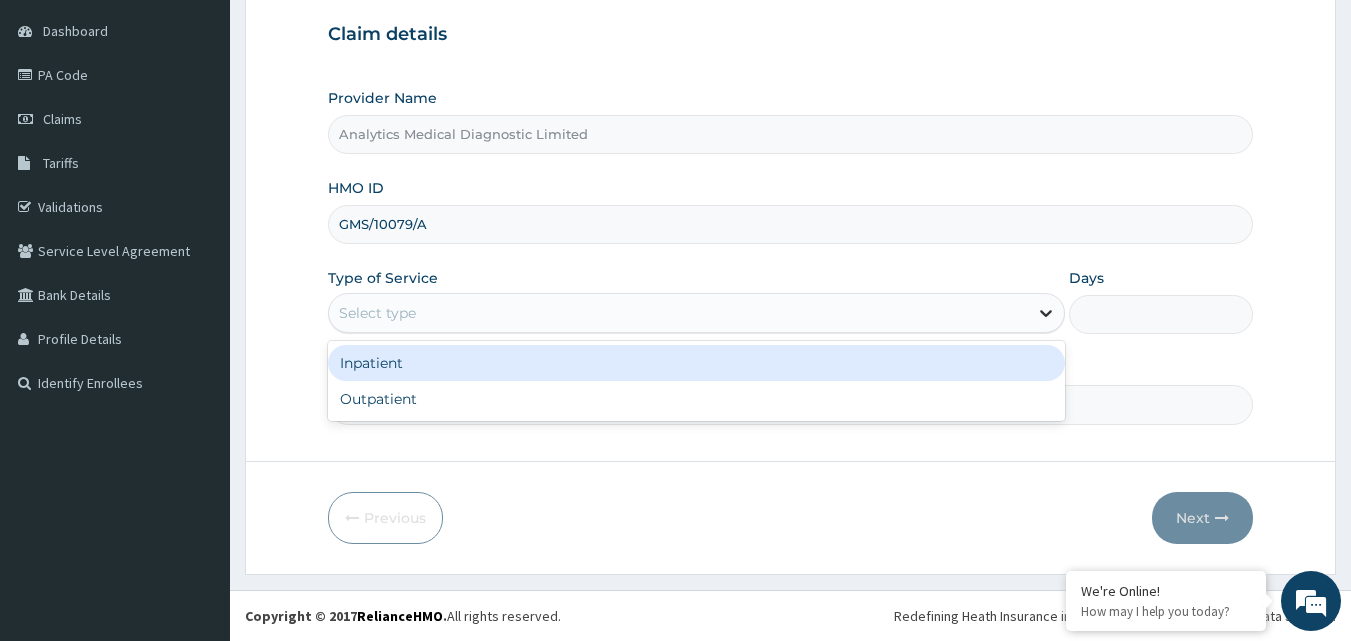 click at bounding box center (1046, 313) 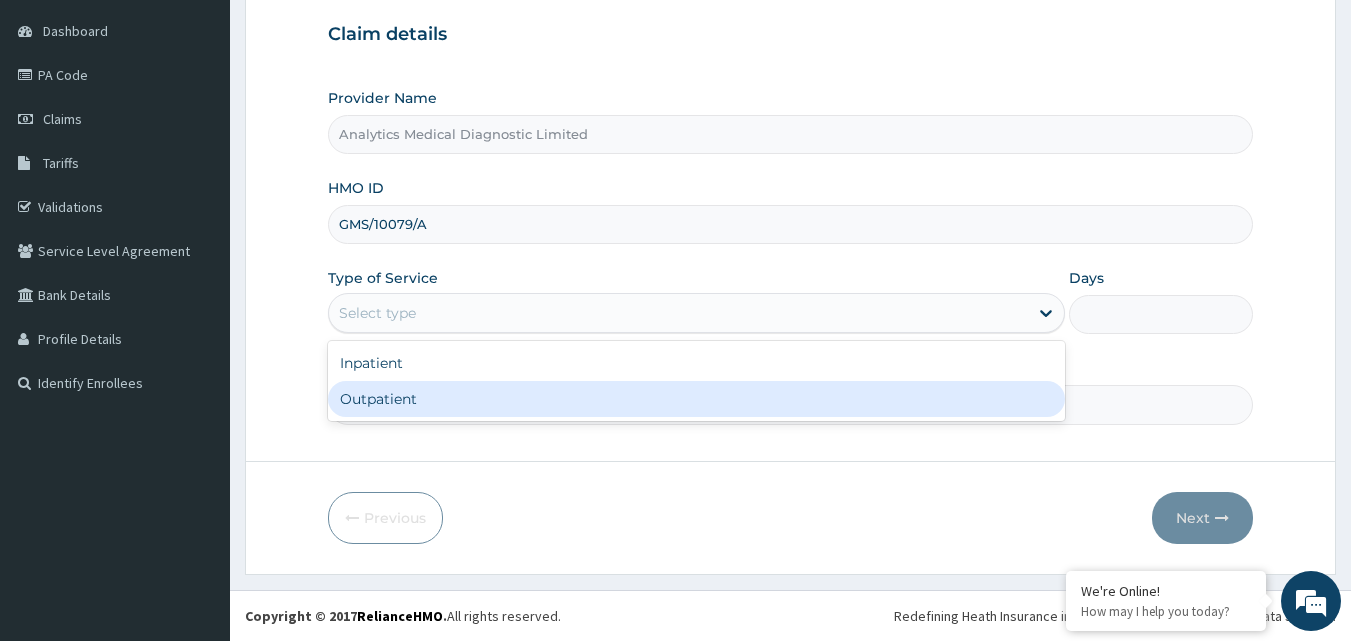 click on "Outpatient" at bounding box center (696, 399) 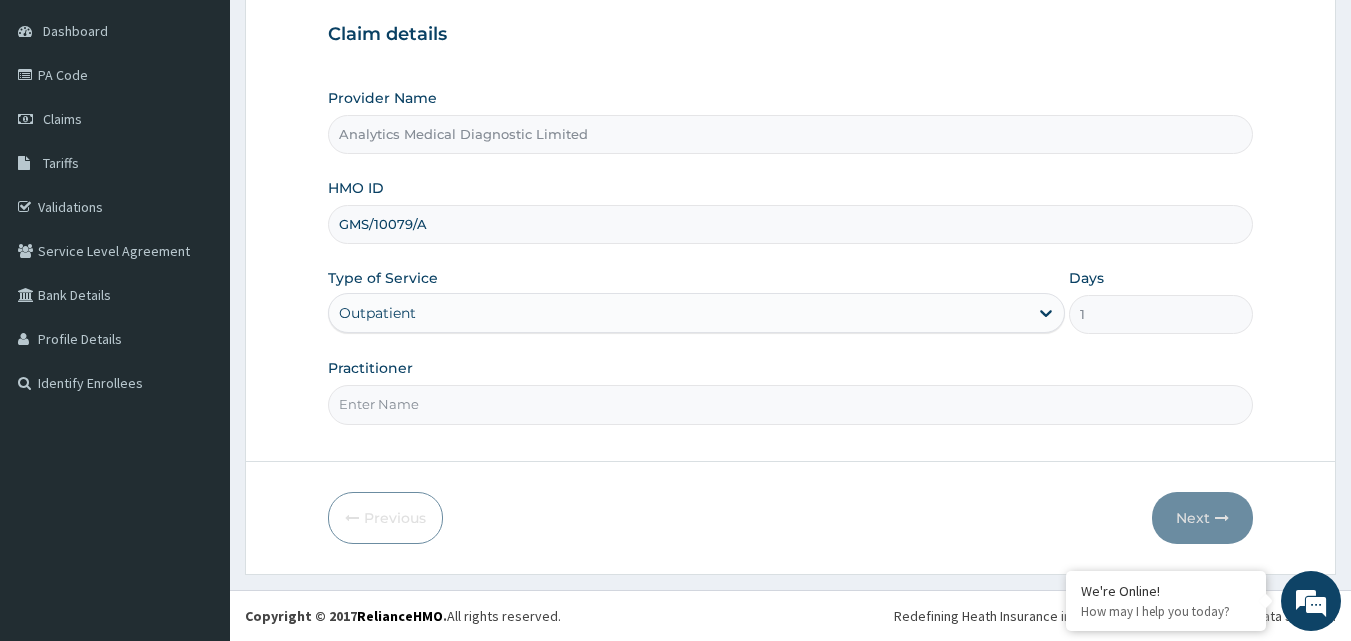 click on "Practitioner" at bounding box center [791, 404] 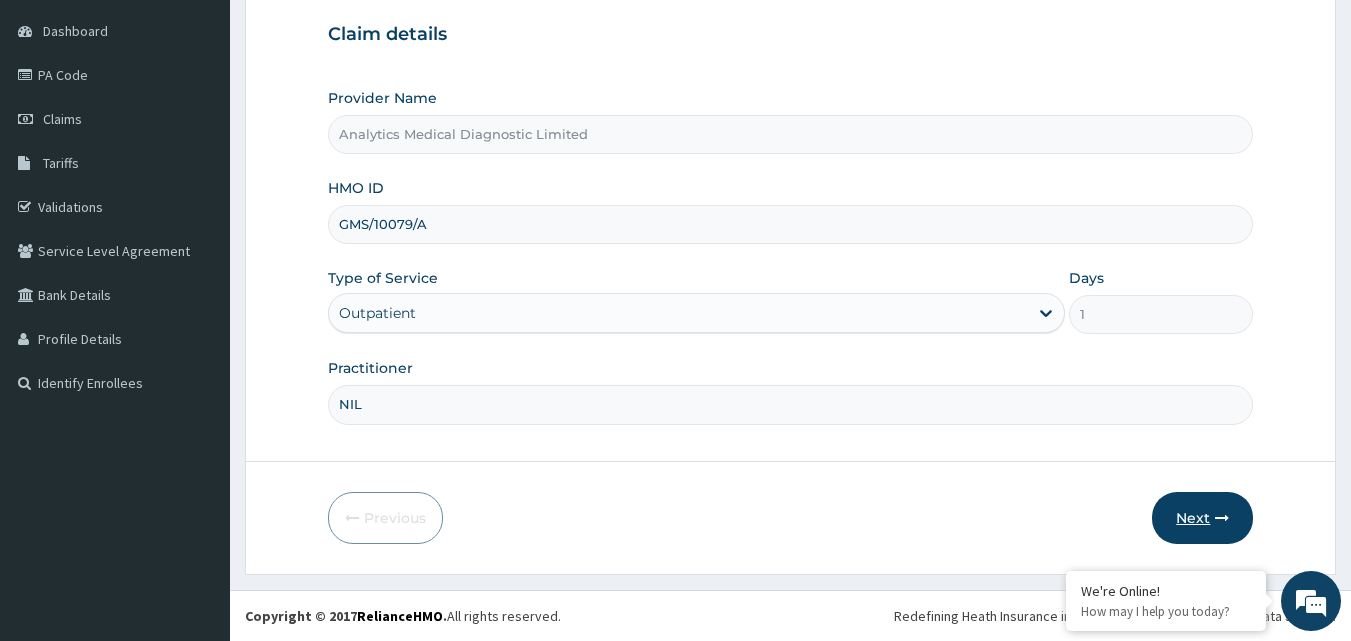type on "NIL" 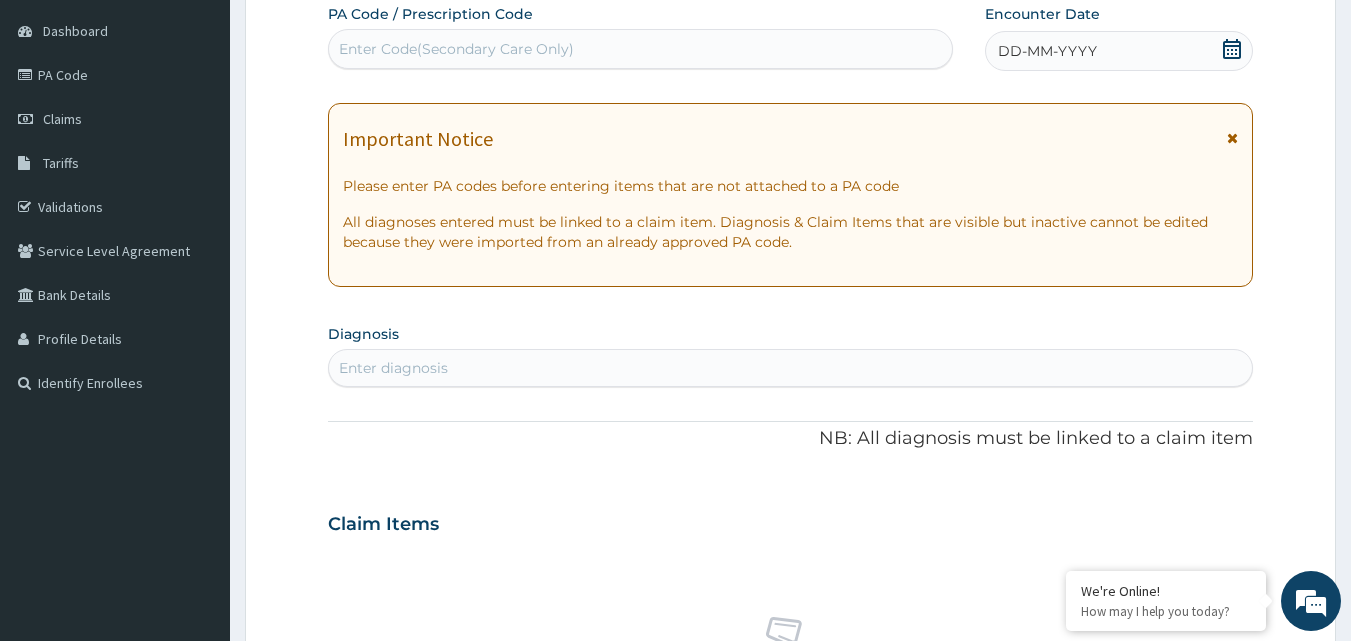 click on "Enter Code(Secondary Care Only)" at bounding box center [641, 49] 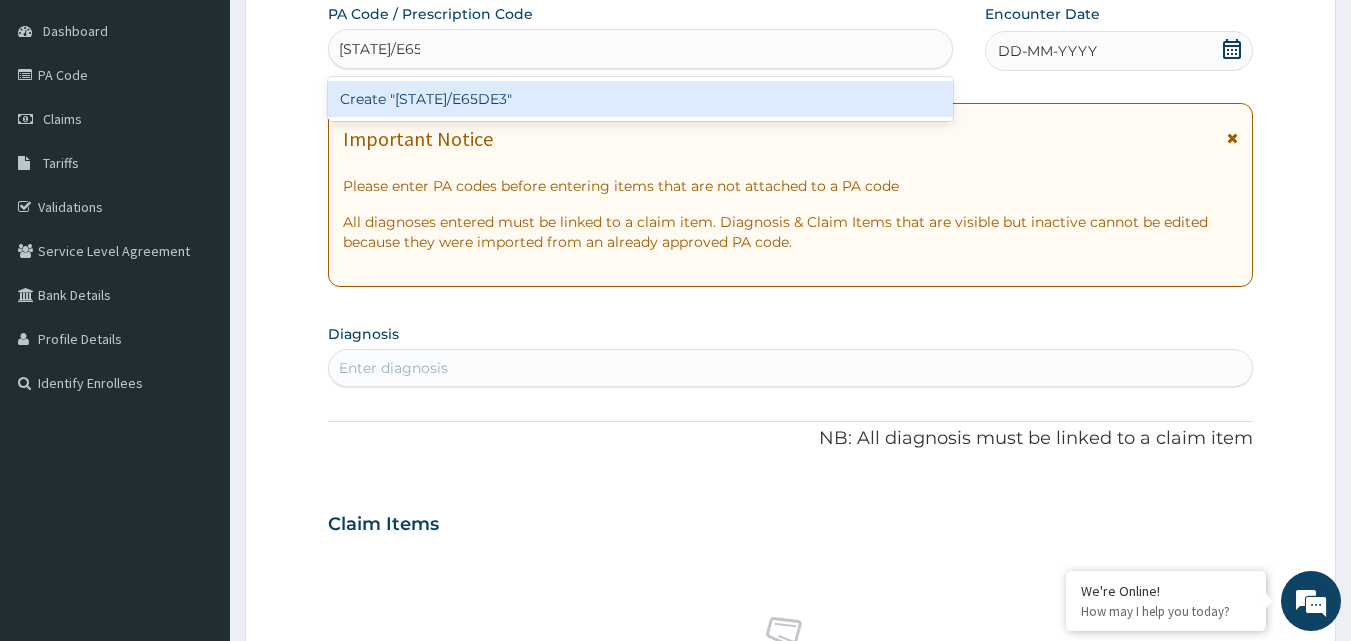 click on "Create "[STATE]/E65DE3"" at bounding box center (641, 99) 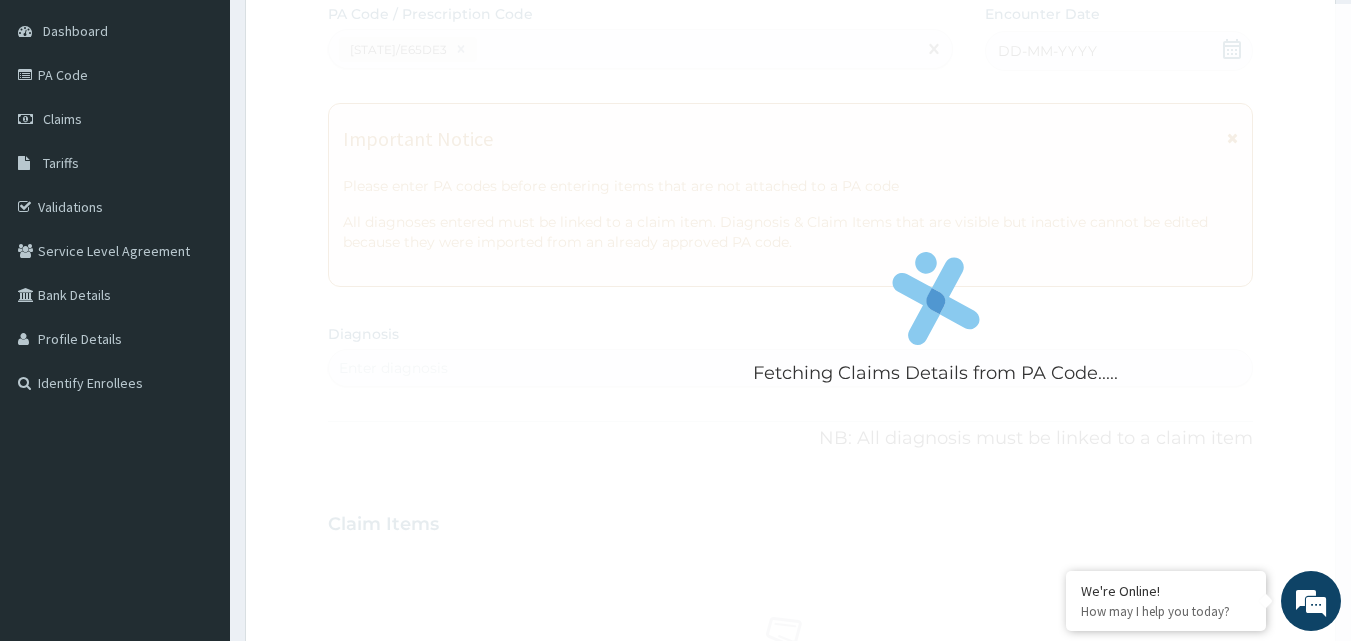 scroll, scrollTop: 211, scrollLeft: 0, axis: vertical 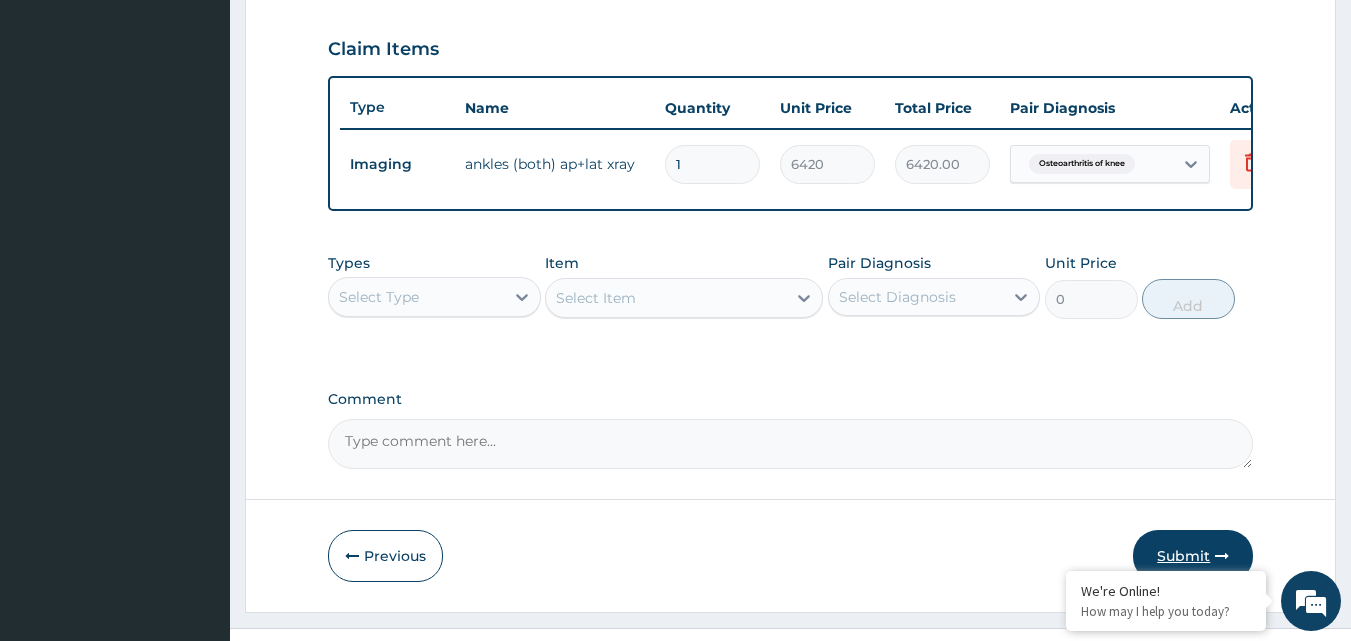 click on "Submit" at bounding box center [1193, 556] 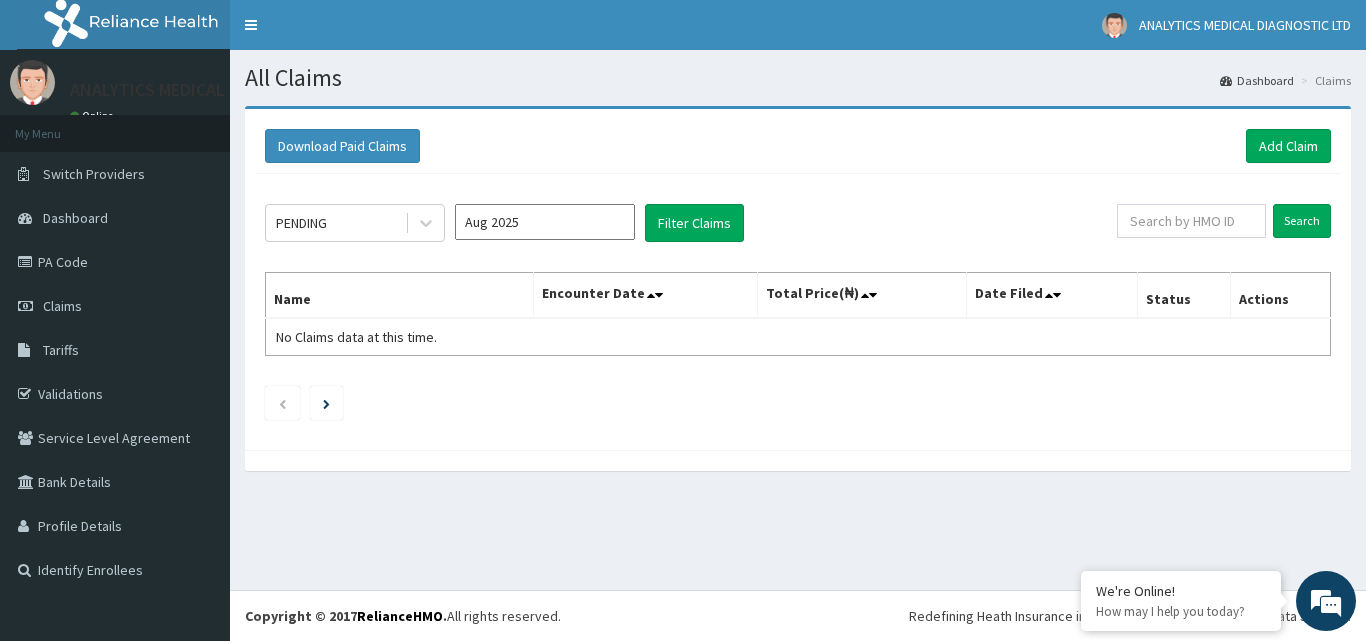 scroll, scrollTop: 0, scrollLeft: 0, axis: both 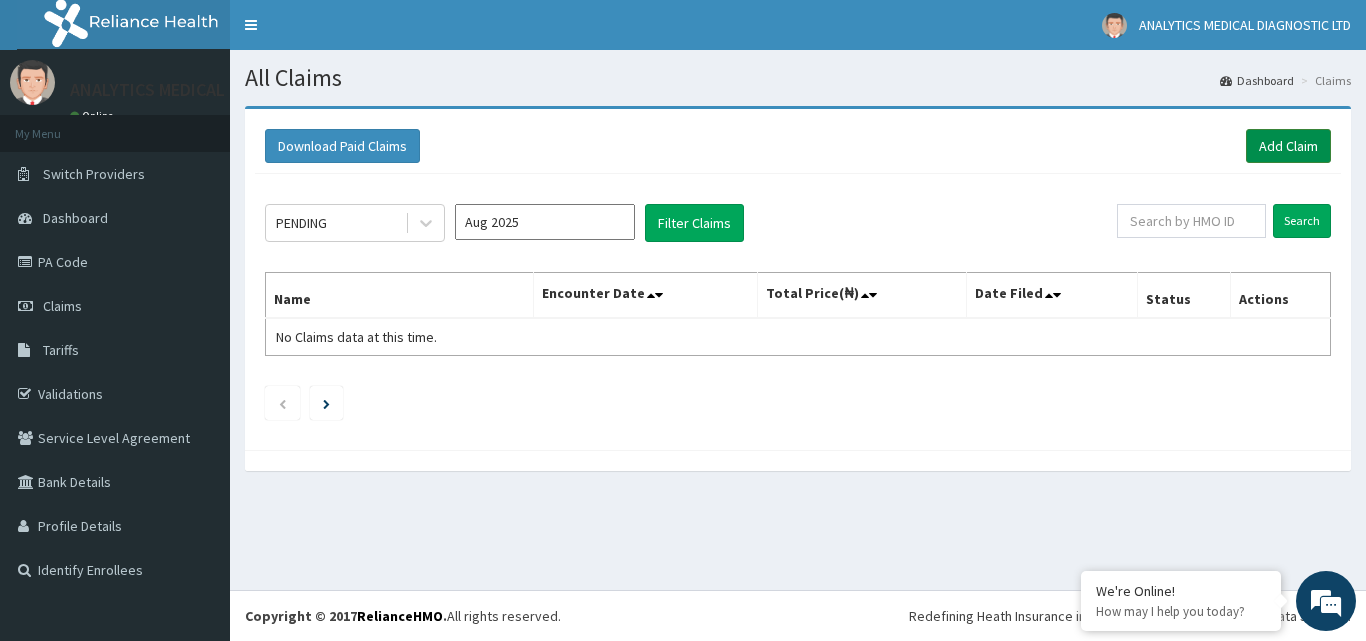 click on "Add Claim" at bounding box center (1288, 146) 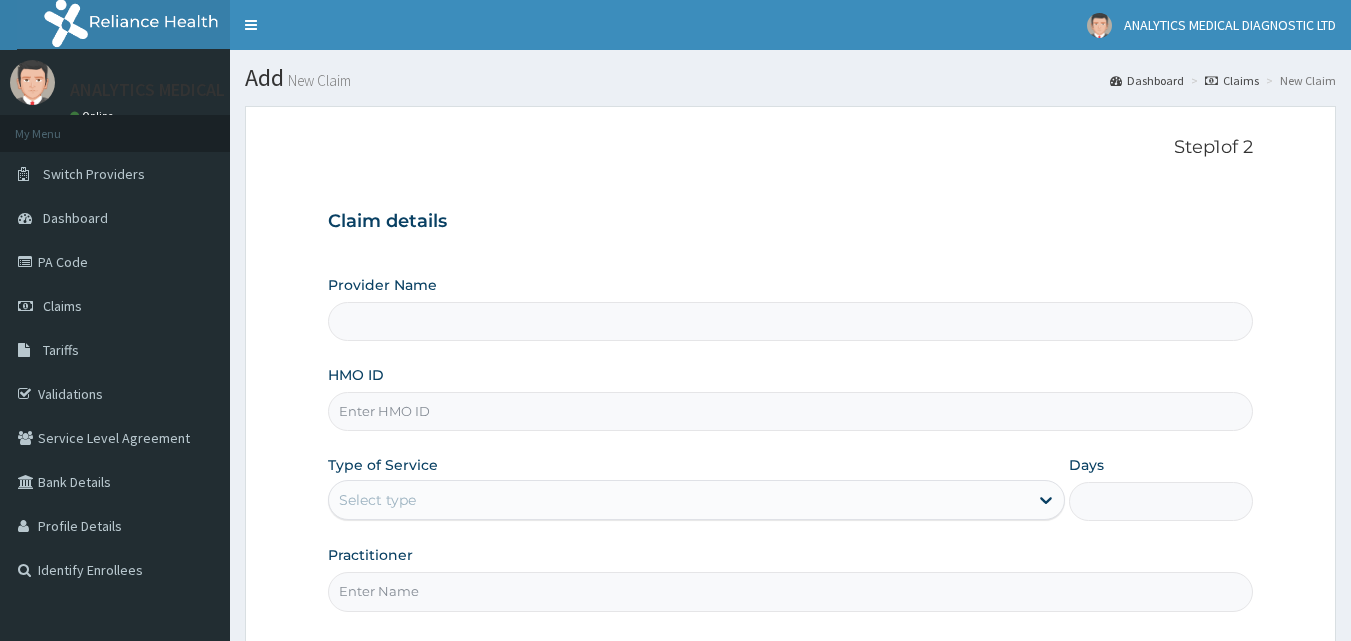 scroll, scrollTop: 0, scrollLeft: 0, axis: both 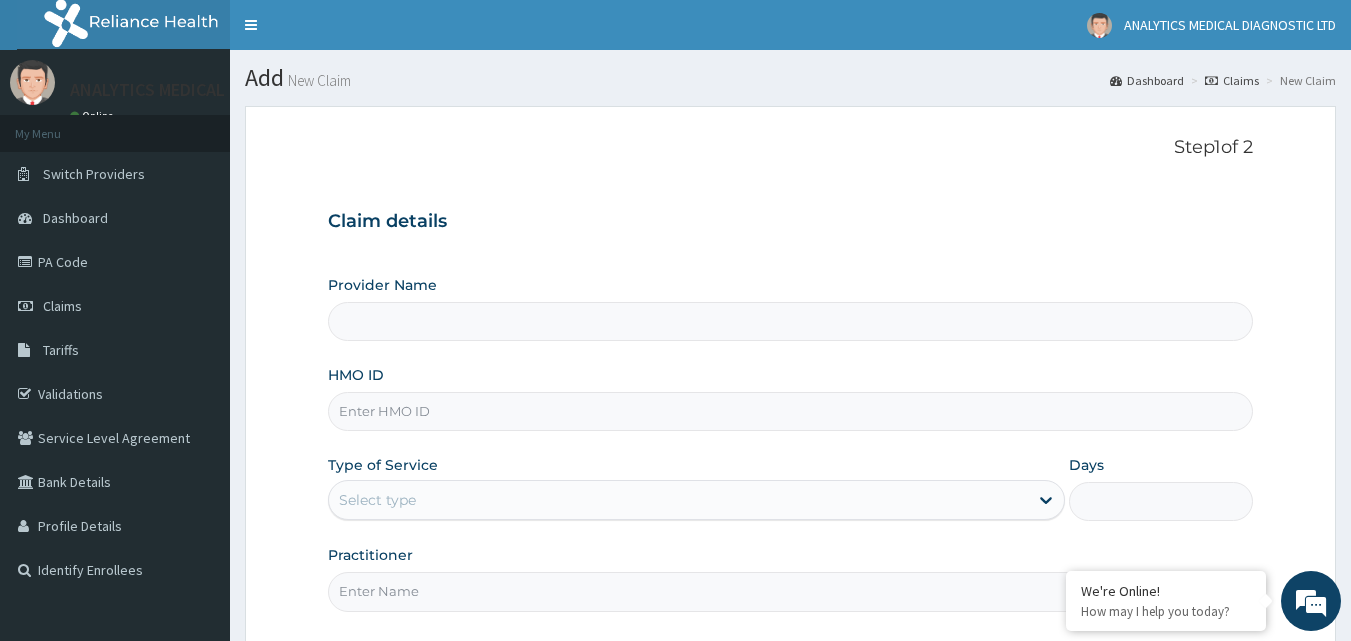paste on "APG/10023/B" 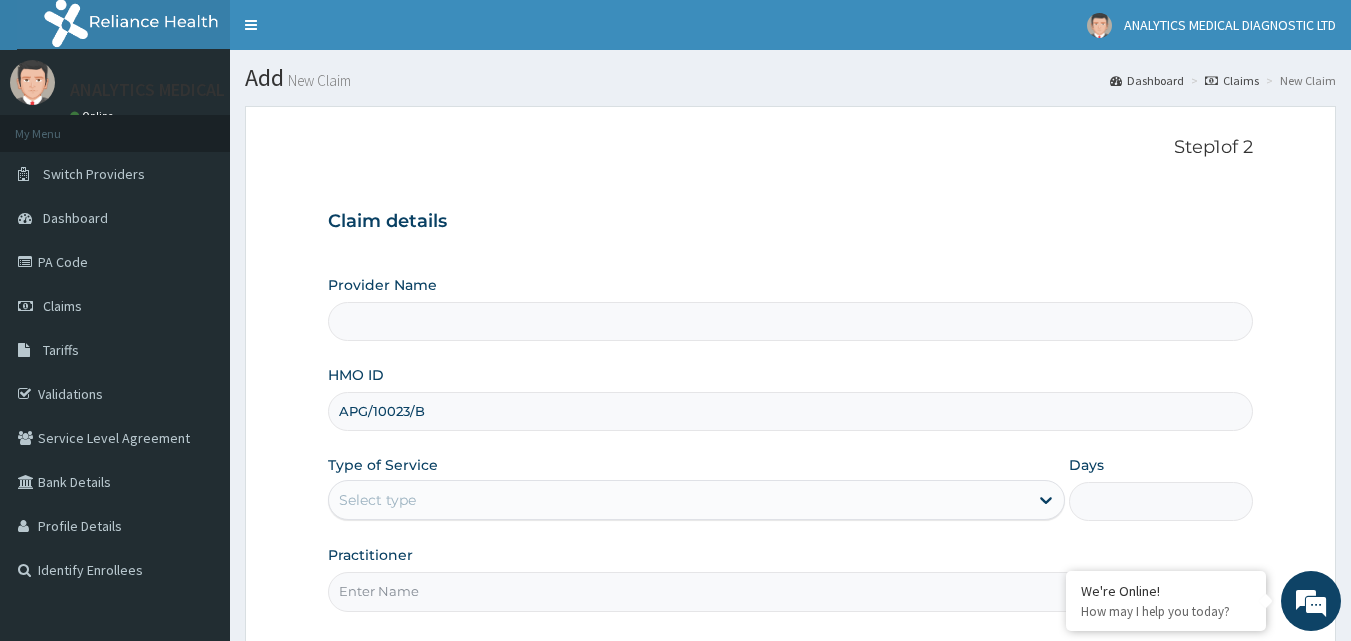 type on "Analytics Medical Diagnostic Limited" 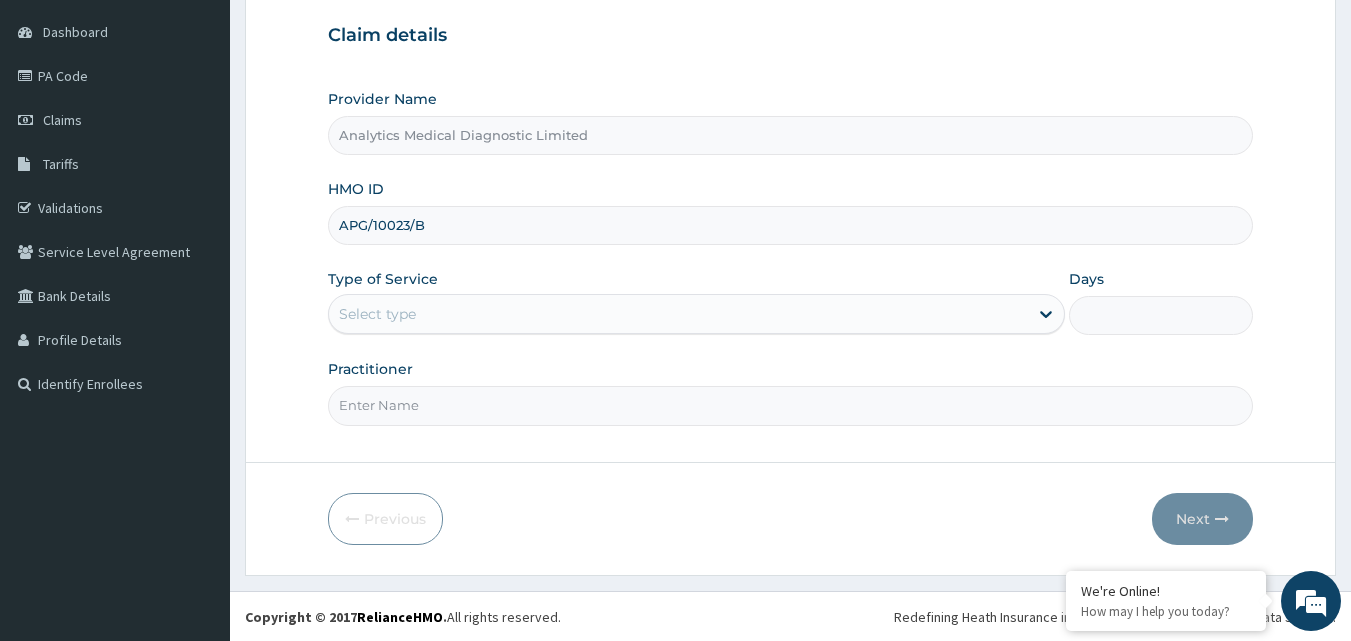 scroll, scrollTop: 187, scrollLeft: 0, axis: vertical 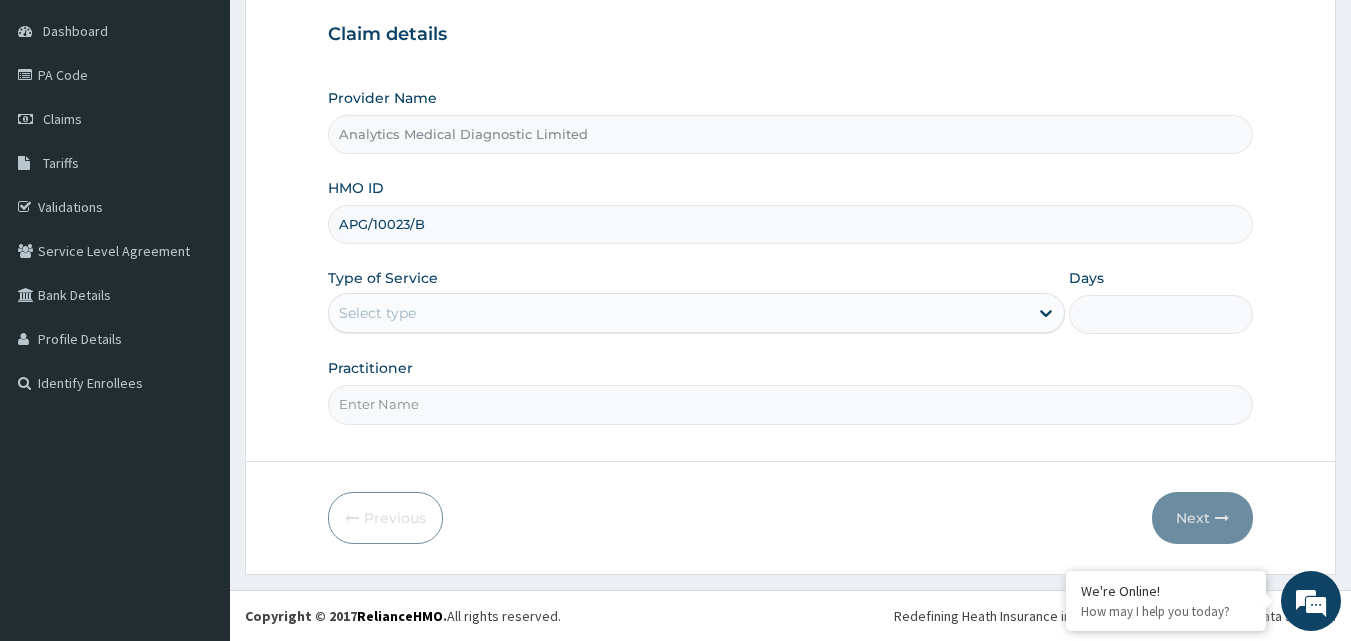 type on "APG/10023/B" 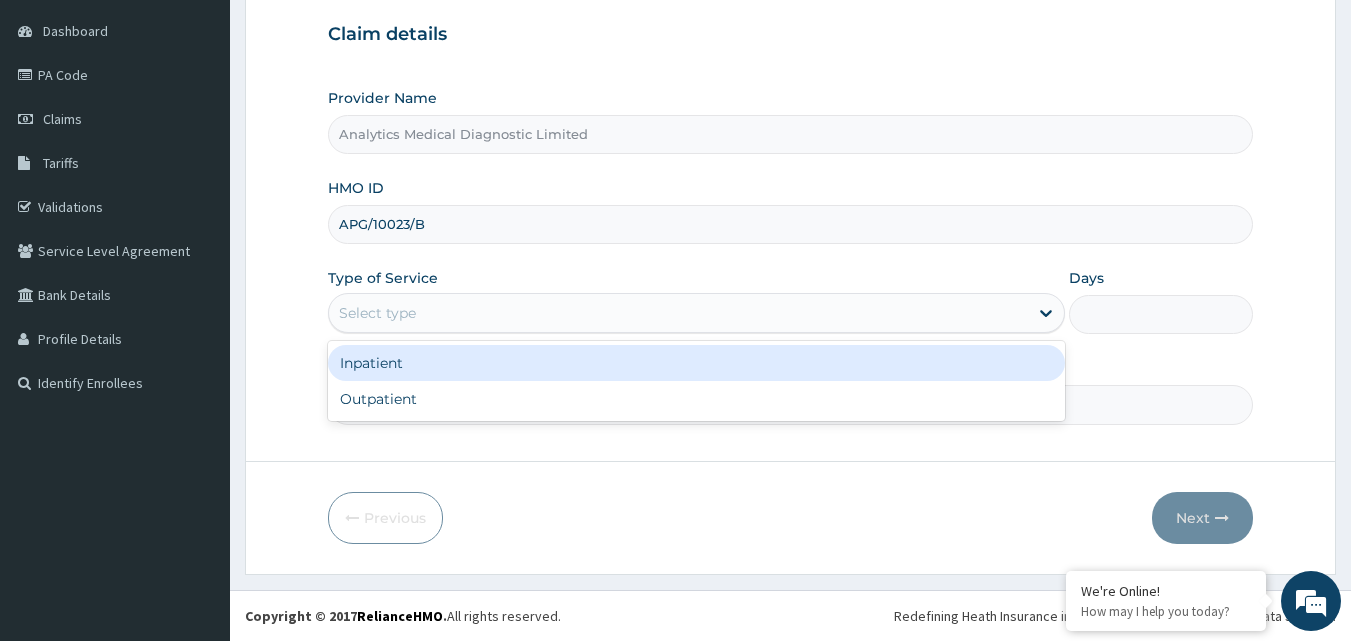 click on "Select type" at bounding box center (678, 313) 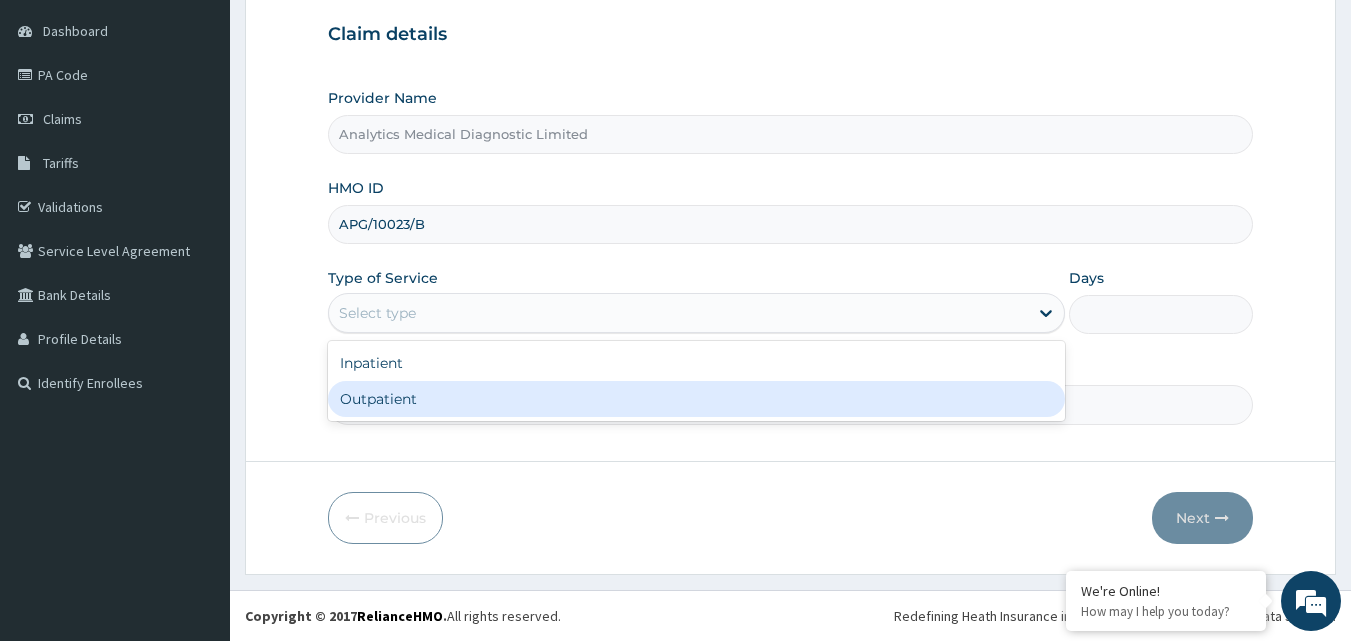 click on "Outpatient" at bounding box center [696, 399] 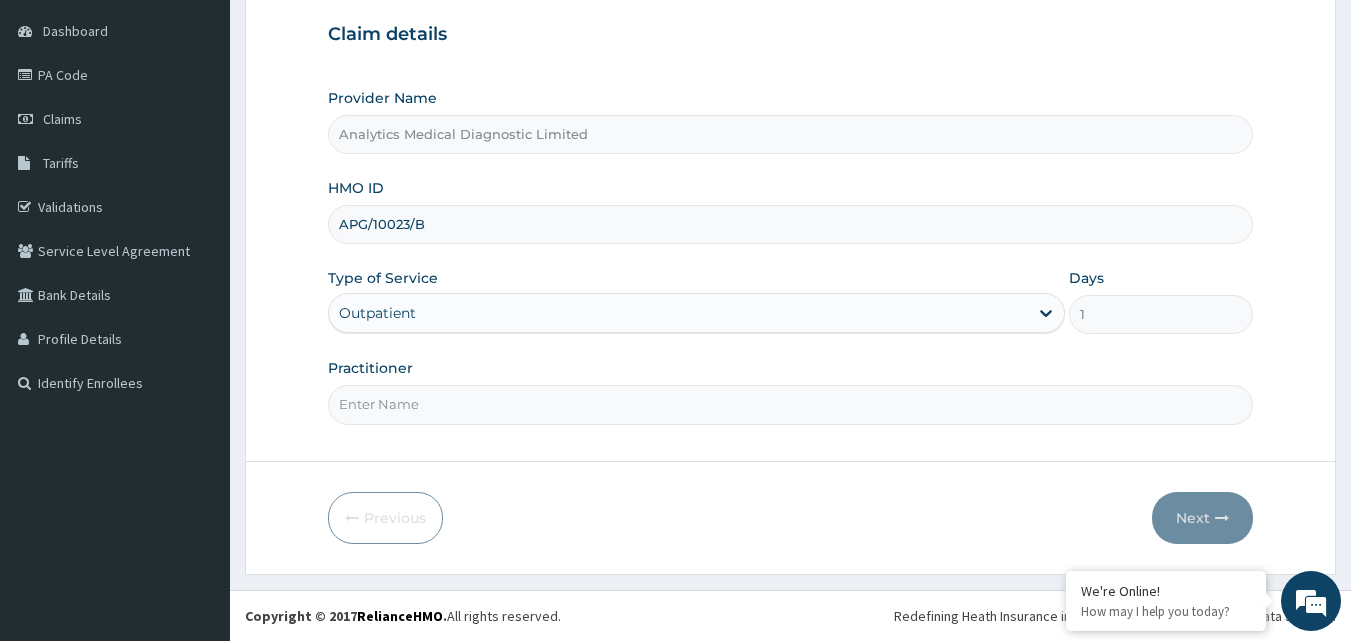 click on "Practitioner" at bounding box center [791, 404] 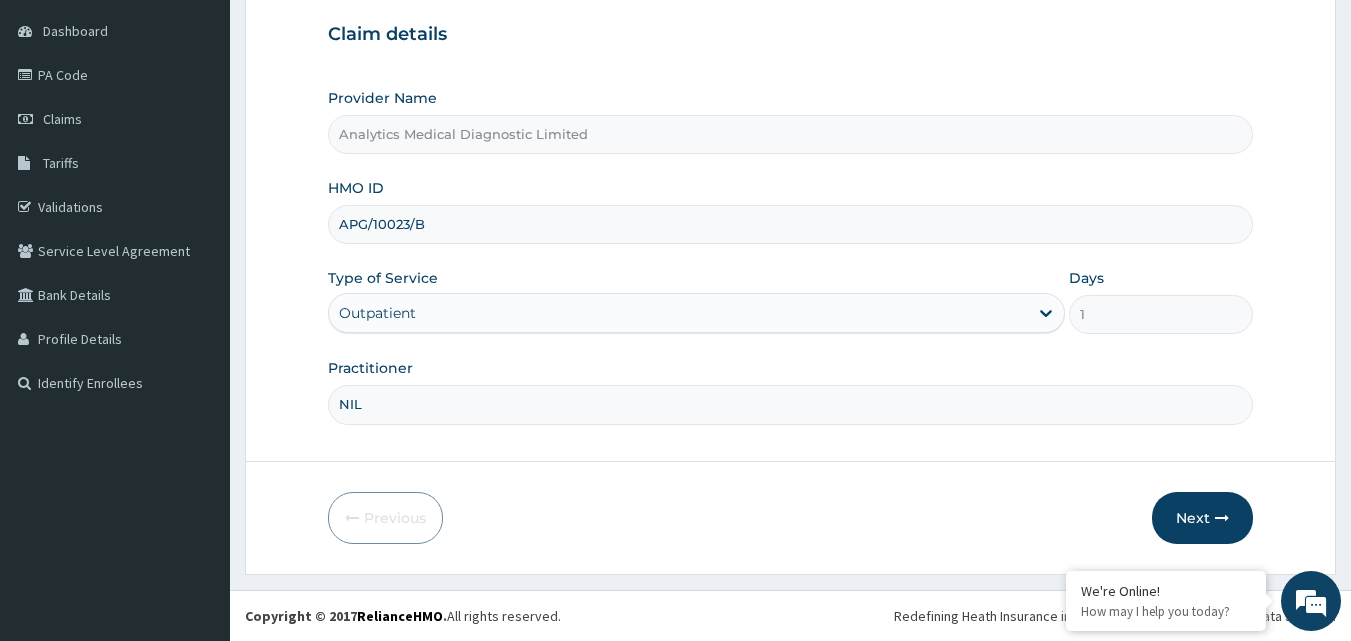 type on "NIL" 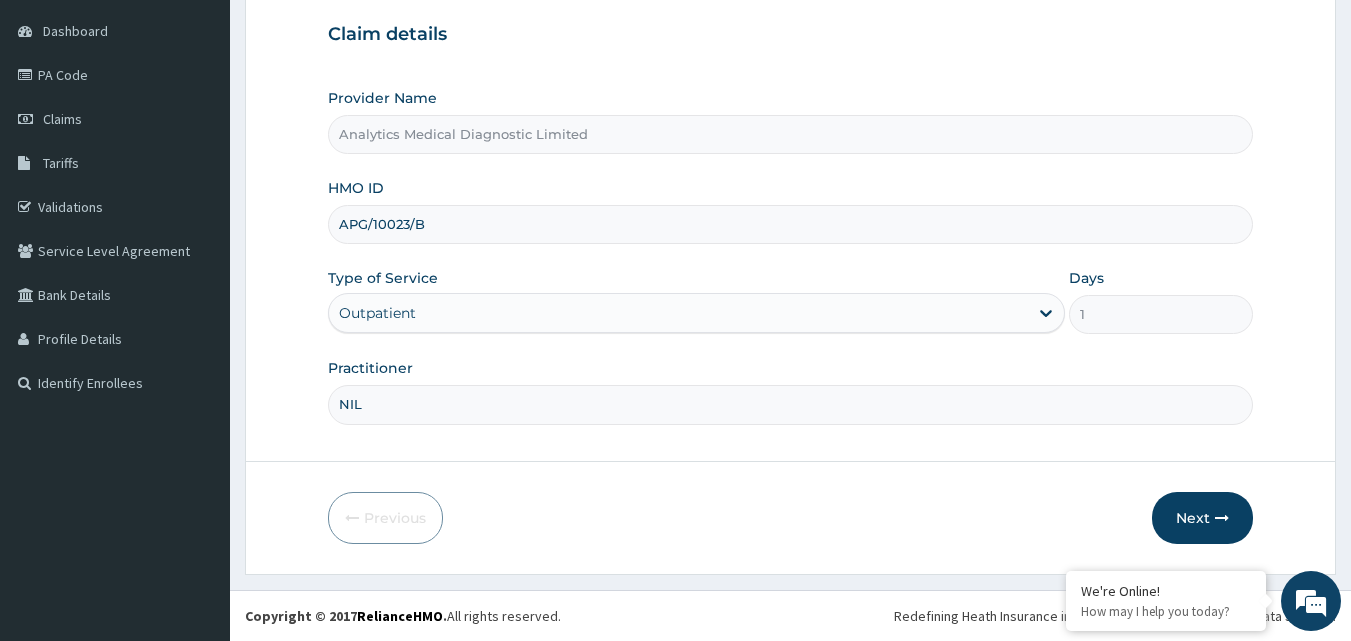 scroll, scrollTop: 0, scrollLeft: 0, axis: both 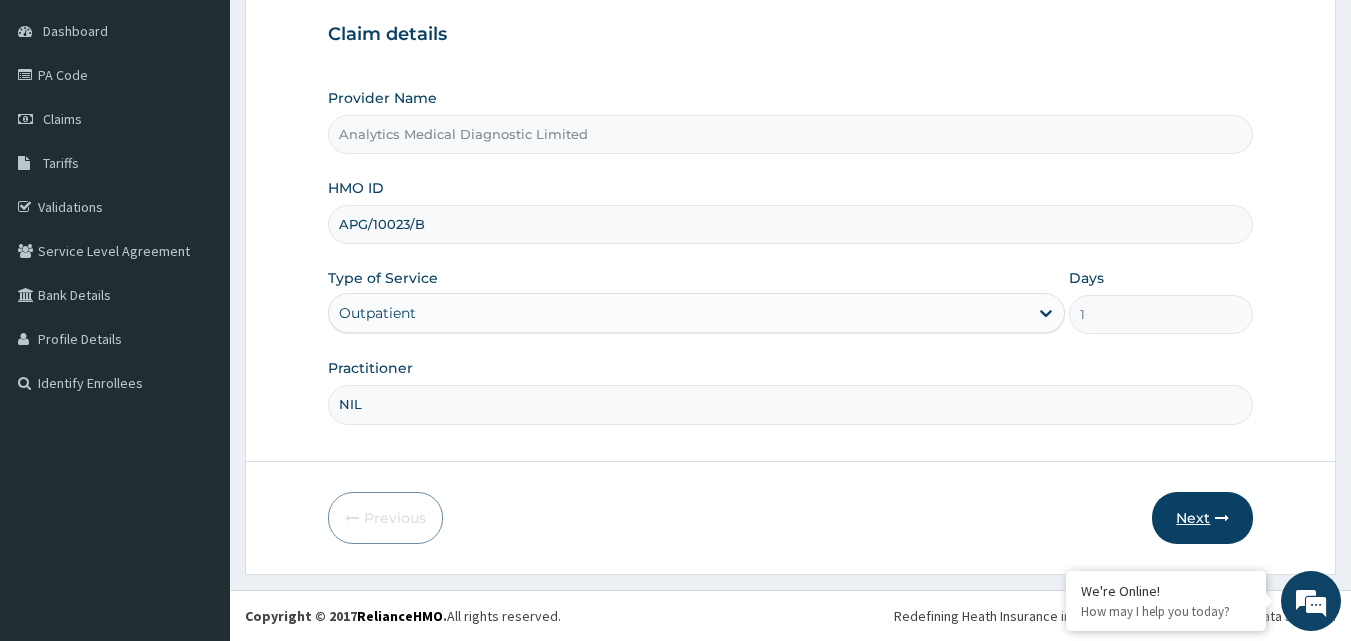 click on "Next" at bounding box center (1202, 518) 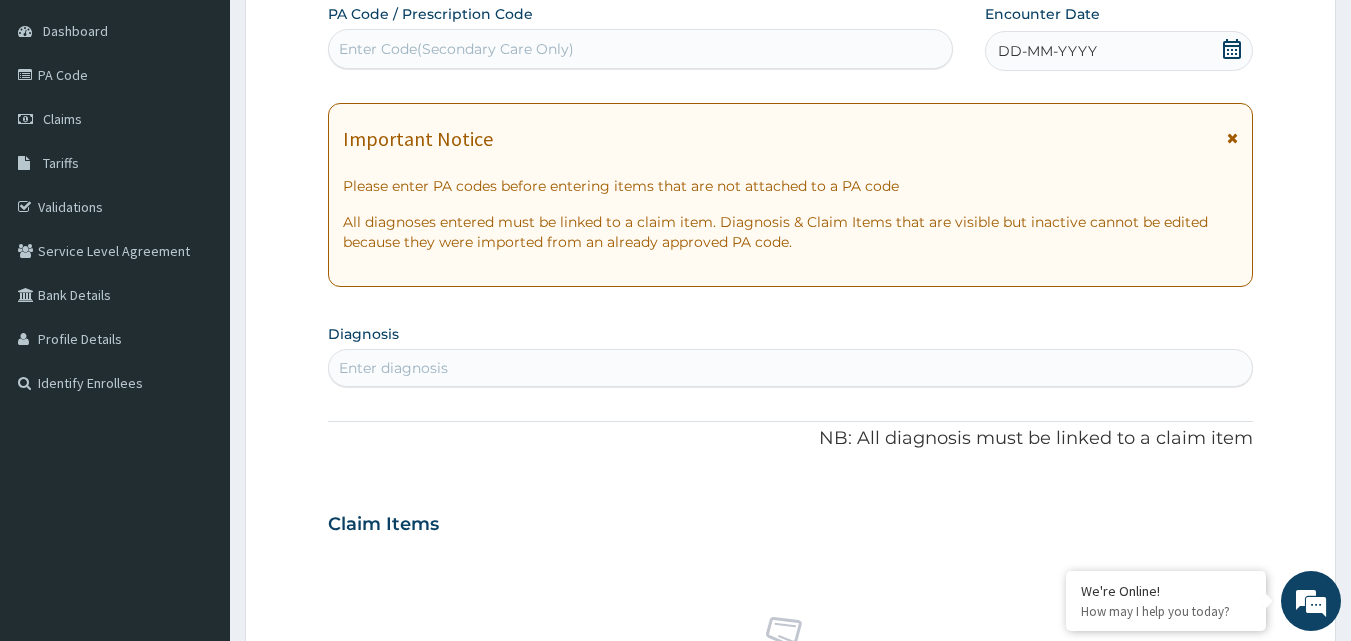 click on "Enter Code(Secondary Care Only)" at bounding box center [641, 49] 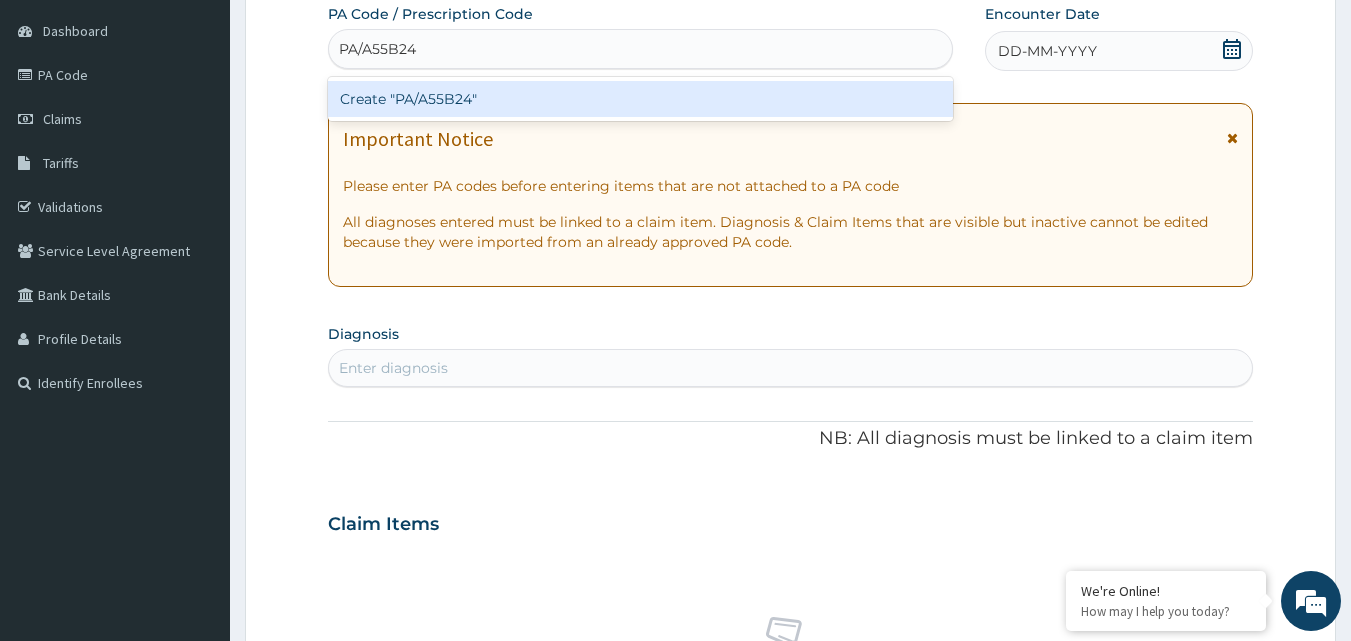 click on "Create "PA/A55B24"" at bounding box center (641, 99) 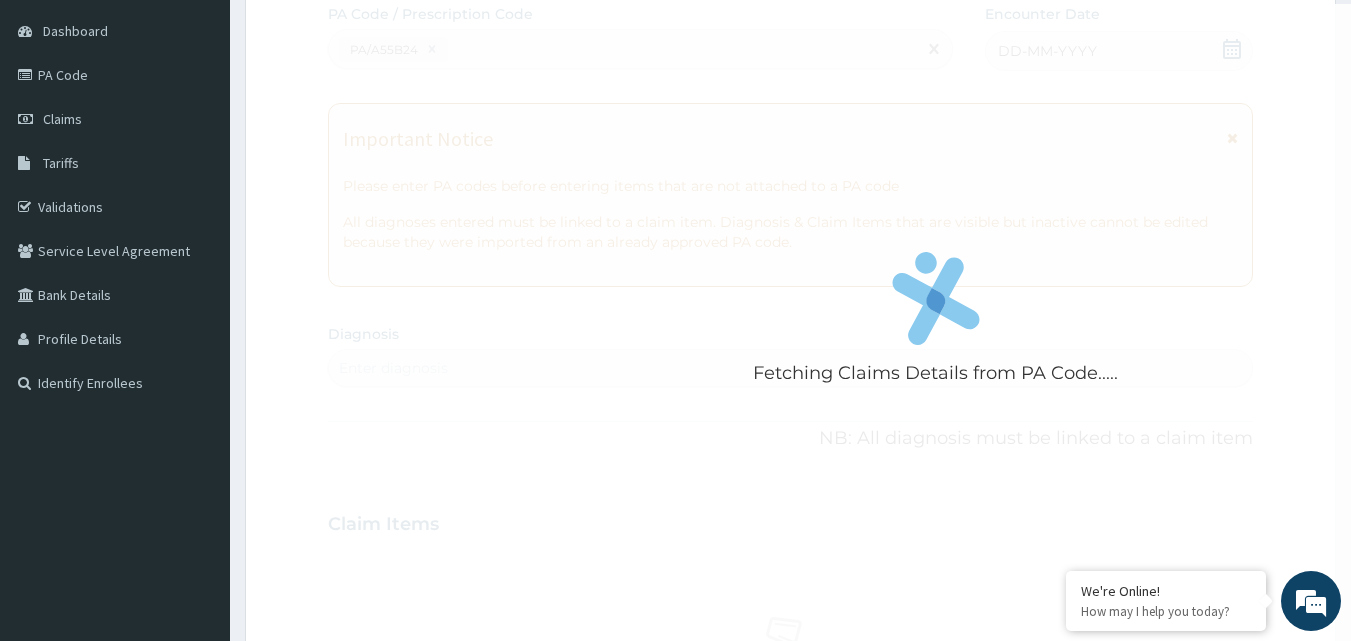 scroll, scrollTop: 581, scrollLeft: 0, axis: vertical 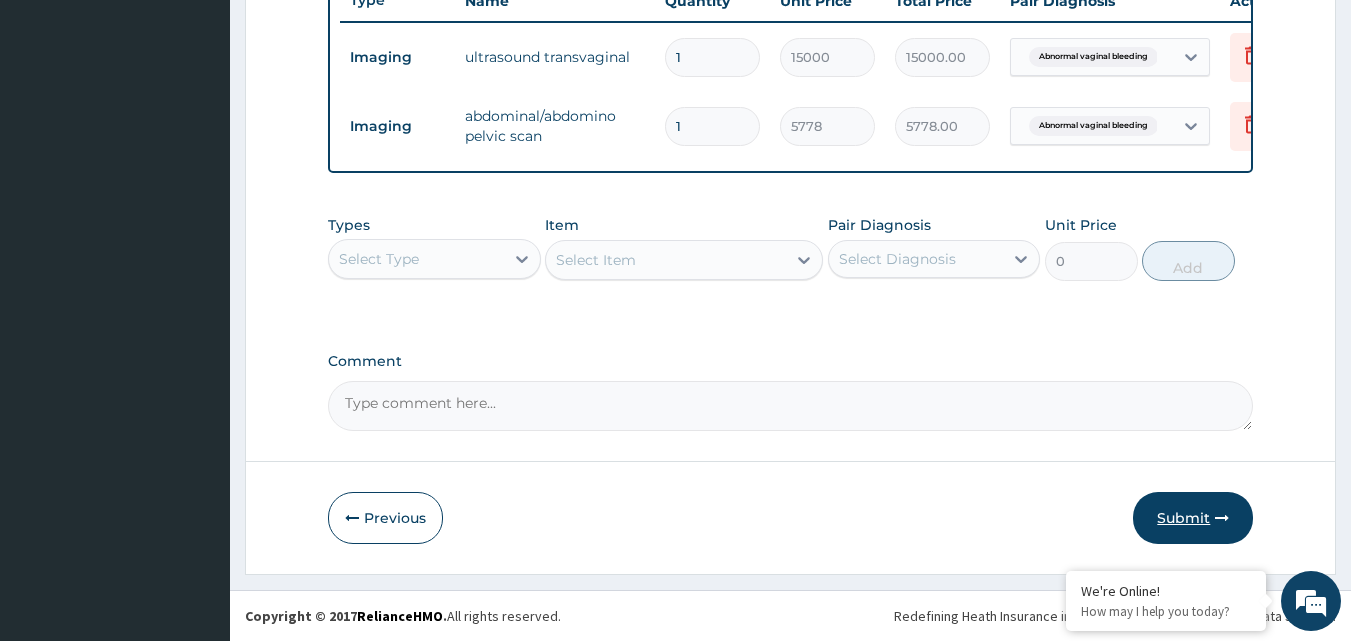 click on "Submit" at bounding box center (1193, 518) 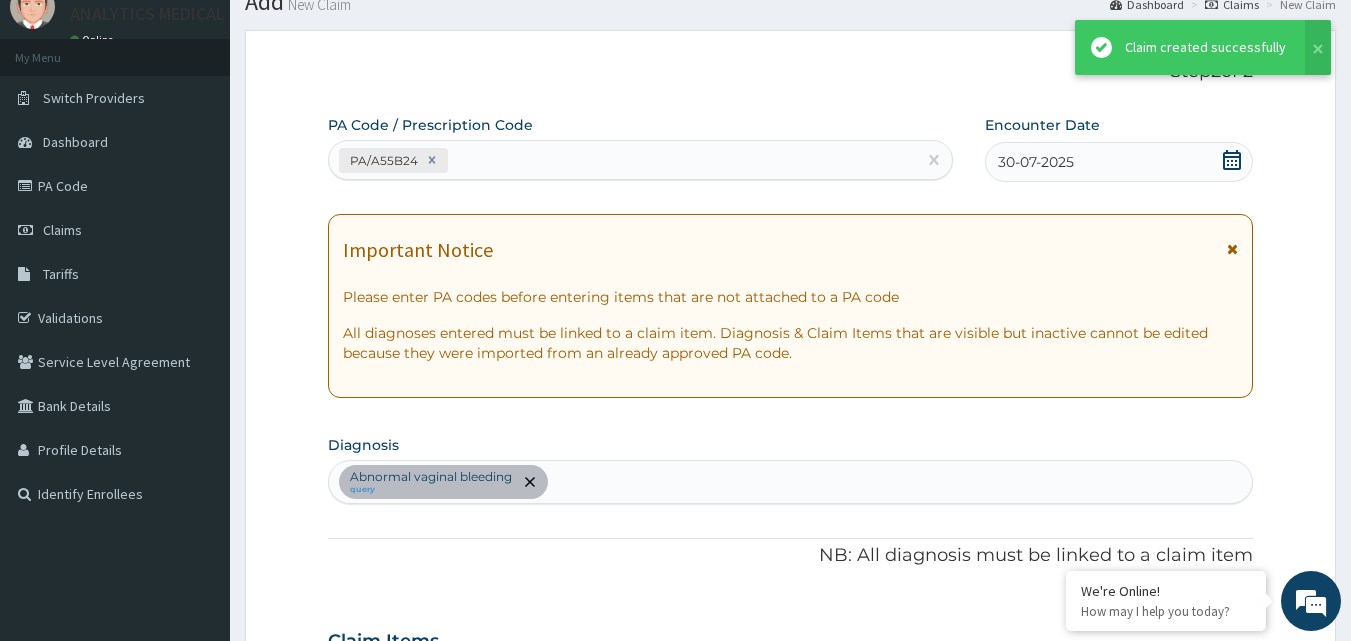 scroll, scrollTop: 790, scrollLeft: 0, axis: vertical 